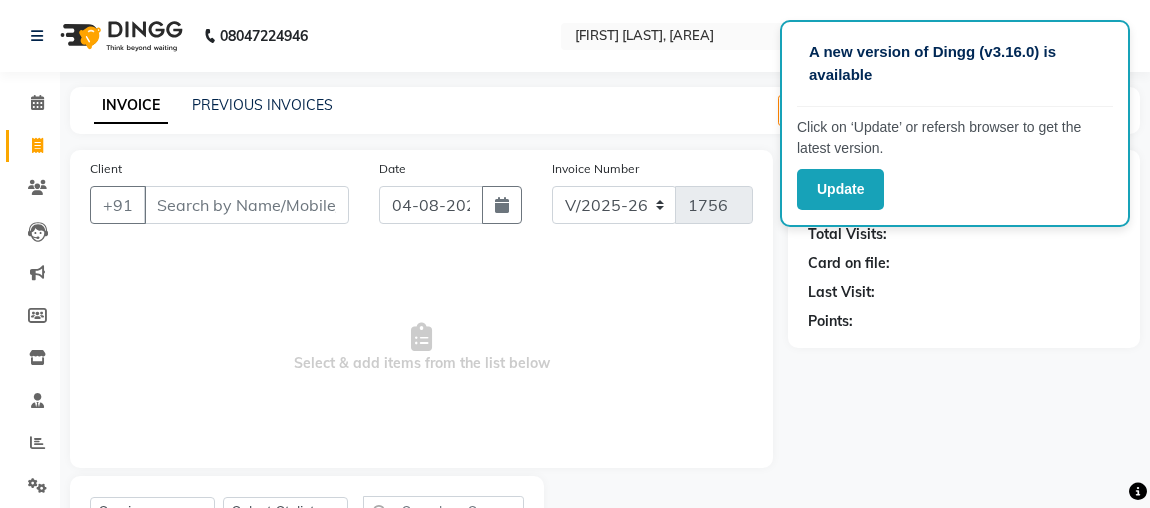select on "4362" 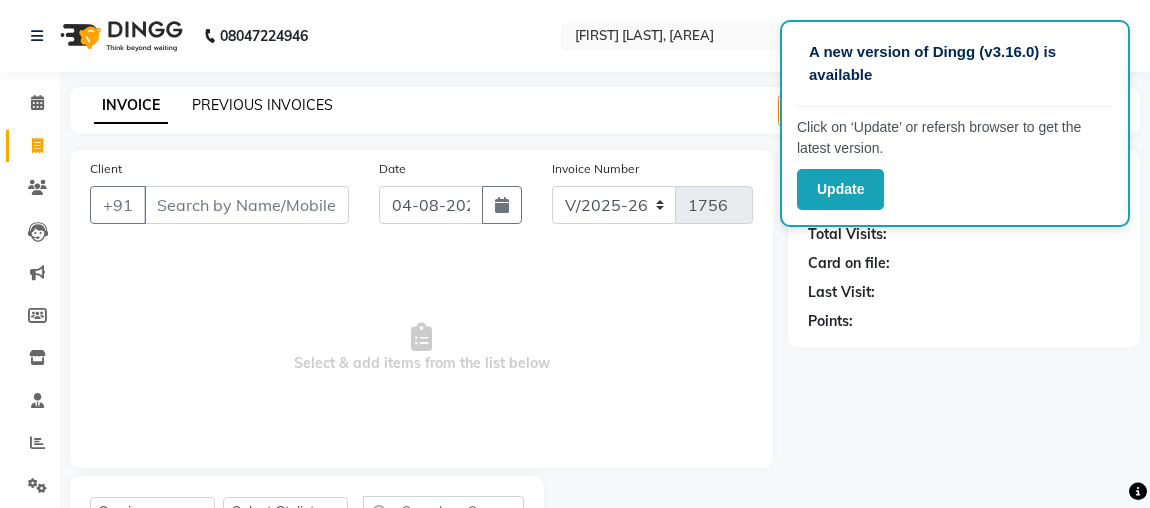 scroll, scrollTop: 91, scrollLeft: 0, axis: vertical 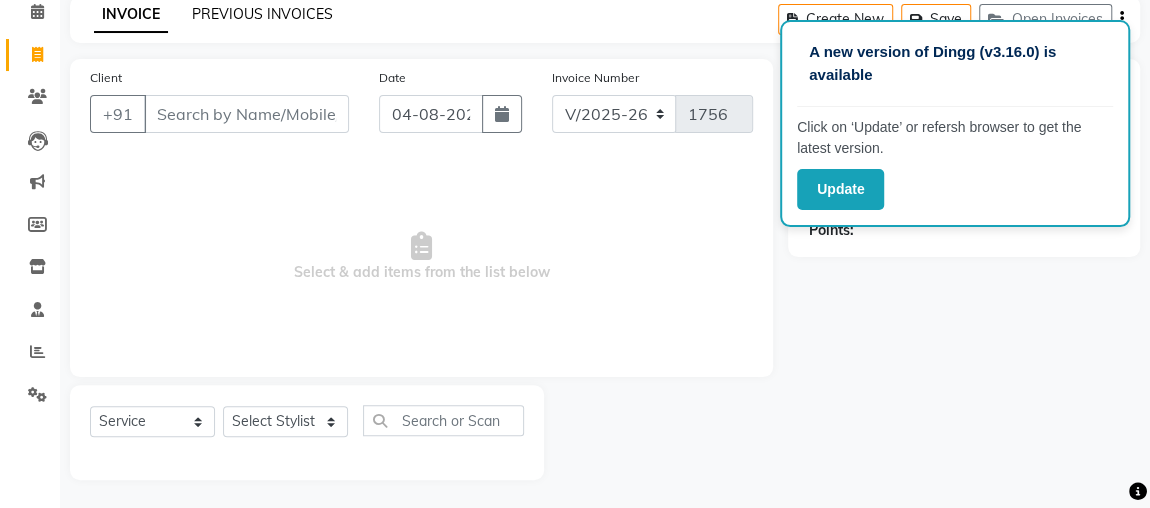 click on "PREVIOUS INVOICES" 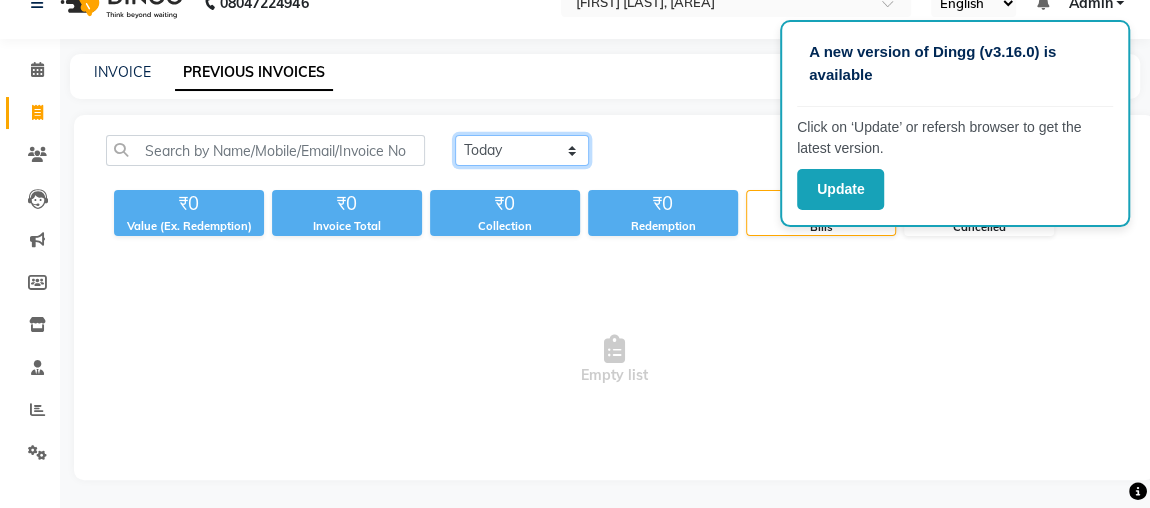 click on "Today Yesterday Custom Range" 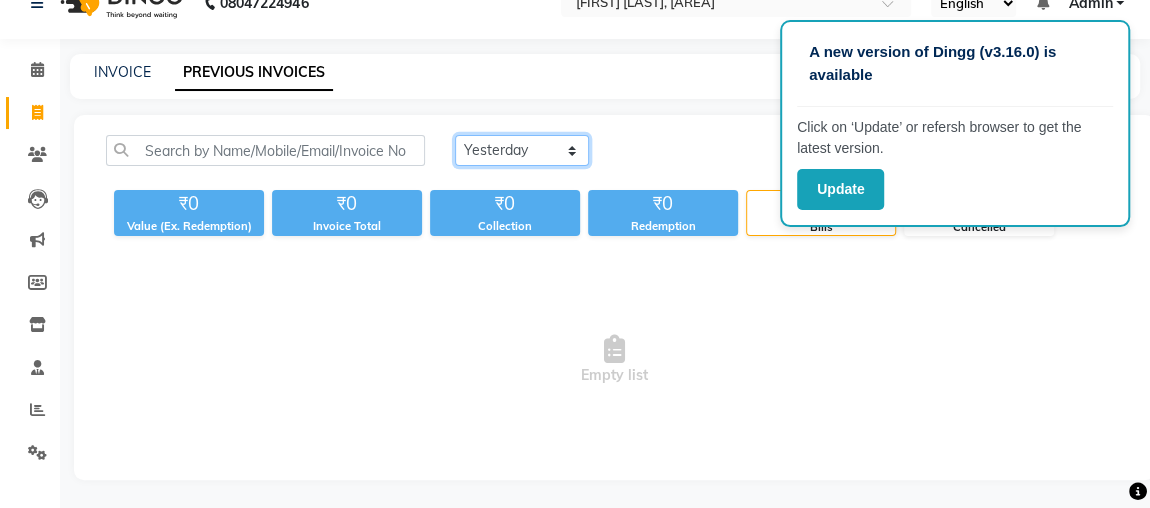 click on "Today Yesterday Custom Range" 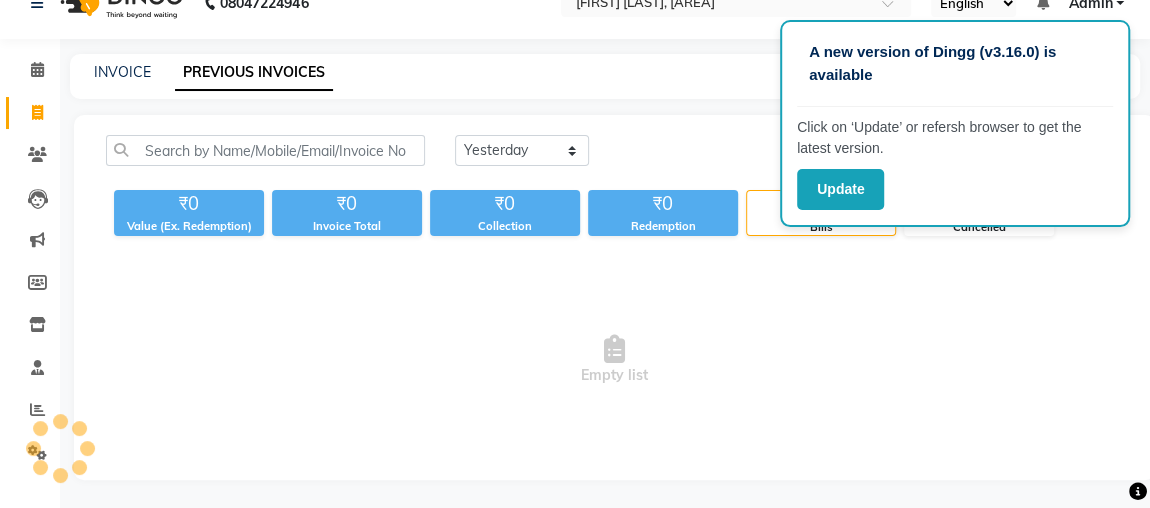 drag, startPoint x: 885, startPoint y: 457, endPoint x: 902, endPoint y: 531, distance: 75.9276 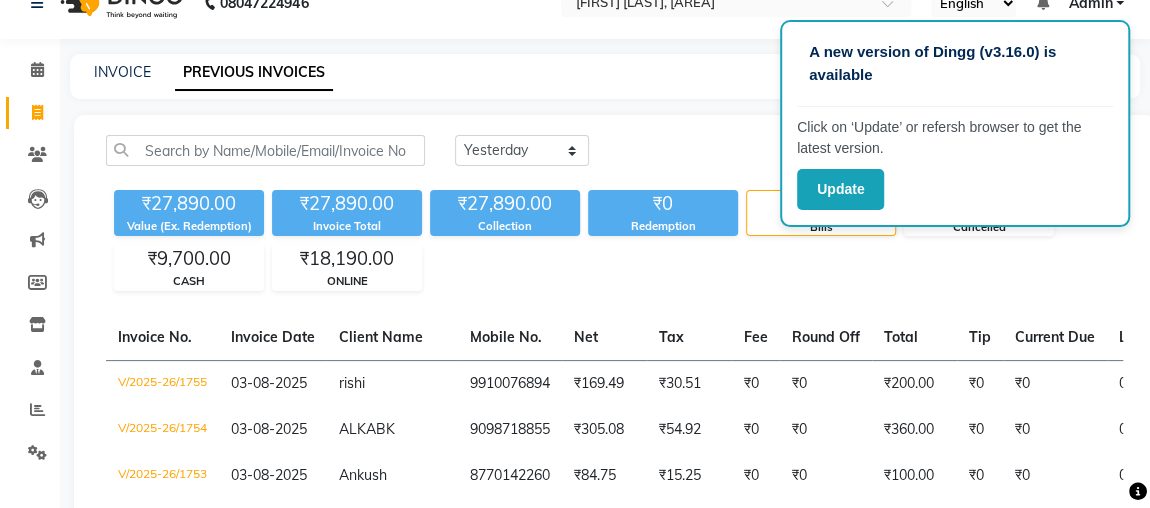 click on "₹27,890.00 Value (Ex. Redemption) ₹27,890.00 Invoice Total  ₹27,890.00 Collection ₹0 Redemption 25 Bills 0 Cancelled ₹9,700.00 CASH ₹18,190.00 ONLINE" 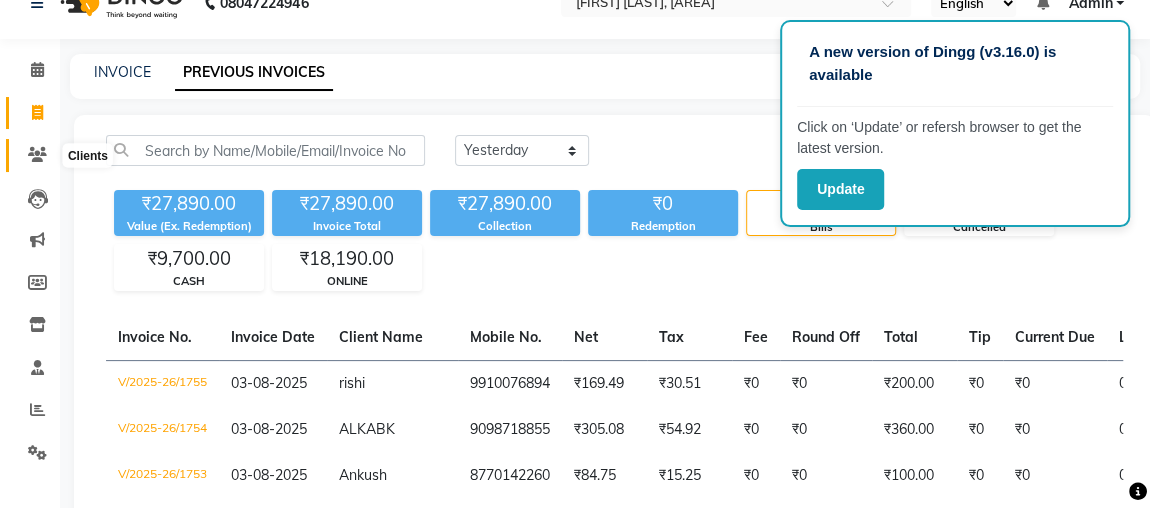 click 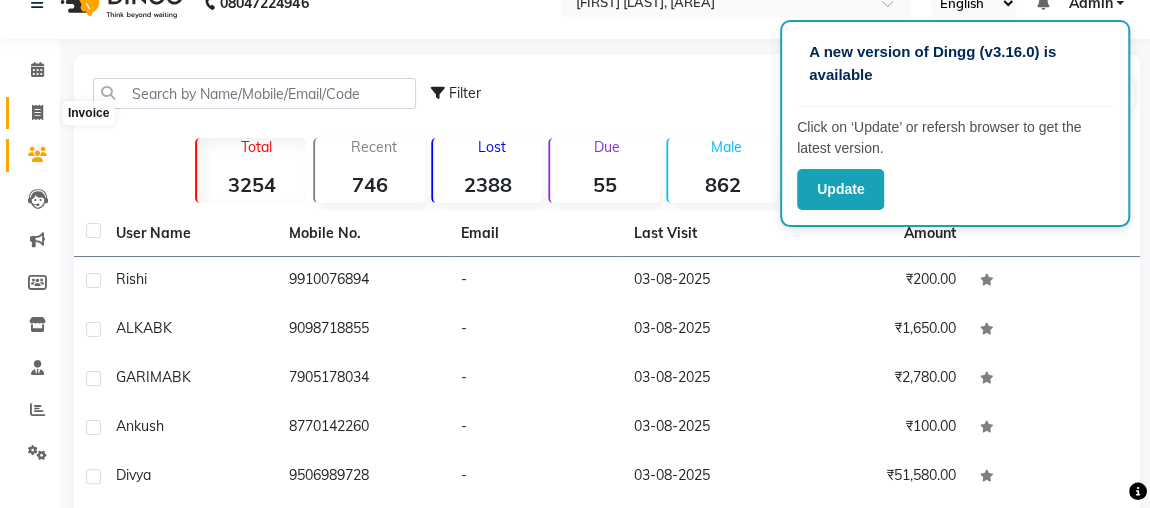 click 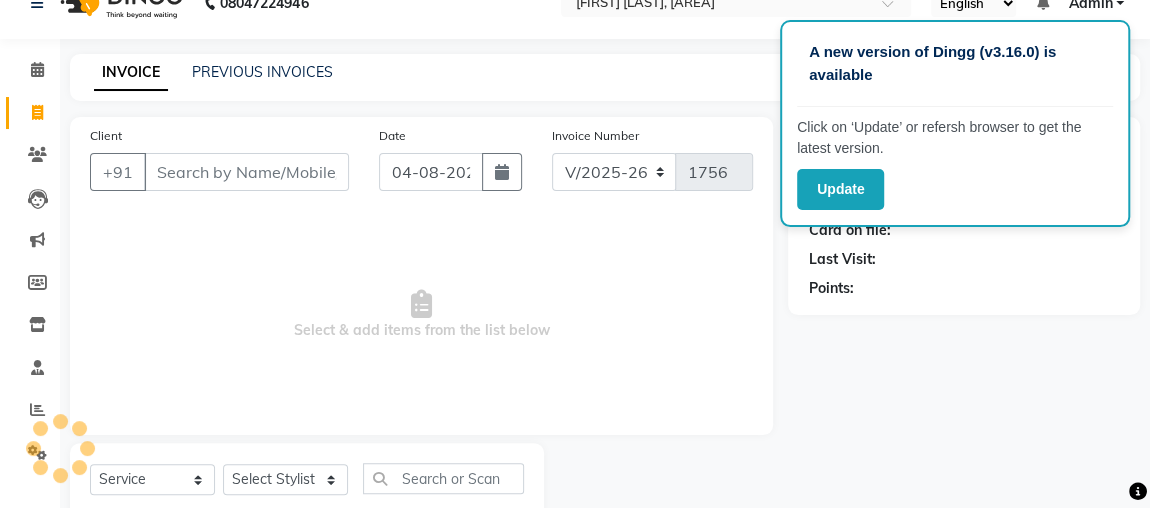 scroll, scrollTop: 91, scrollLeft: 0, axis: vertical 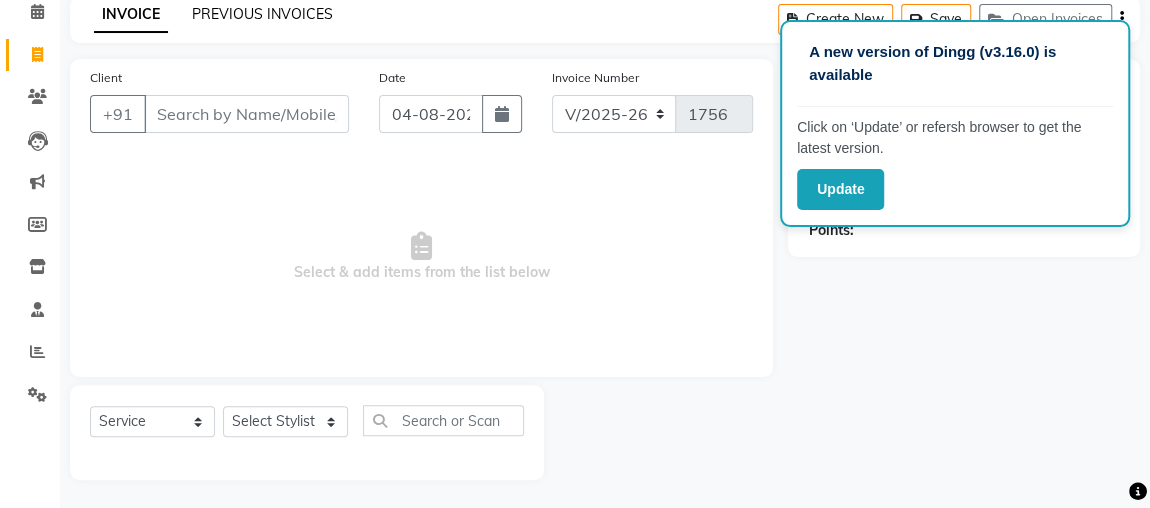 click on "PREVIOUS INVOICES" 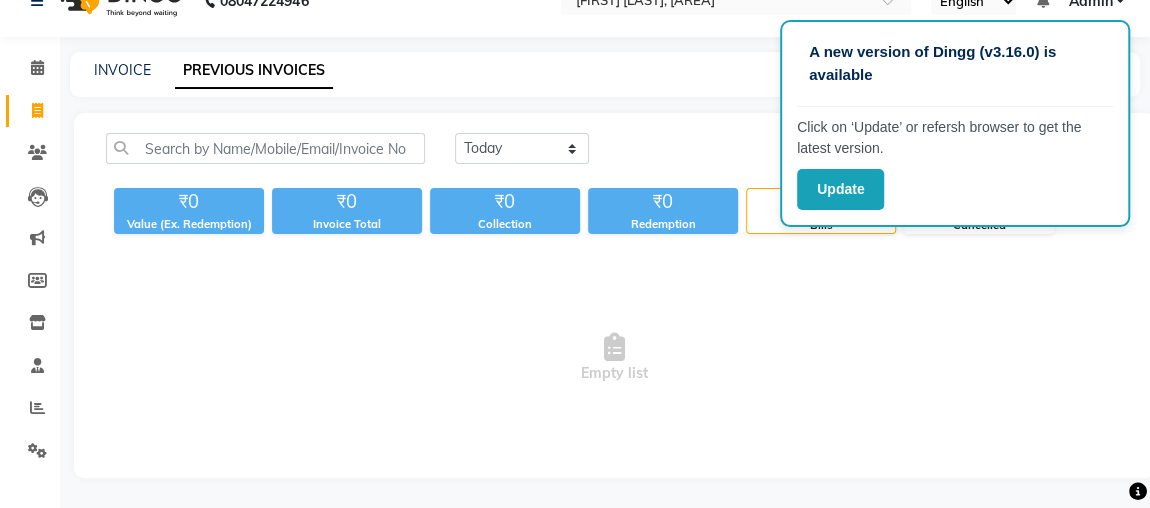 scroll, scrollTop: 33, scrollLeft: 0, axis: vertical 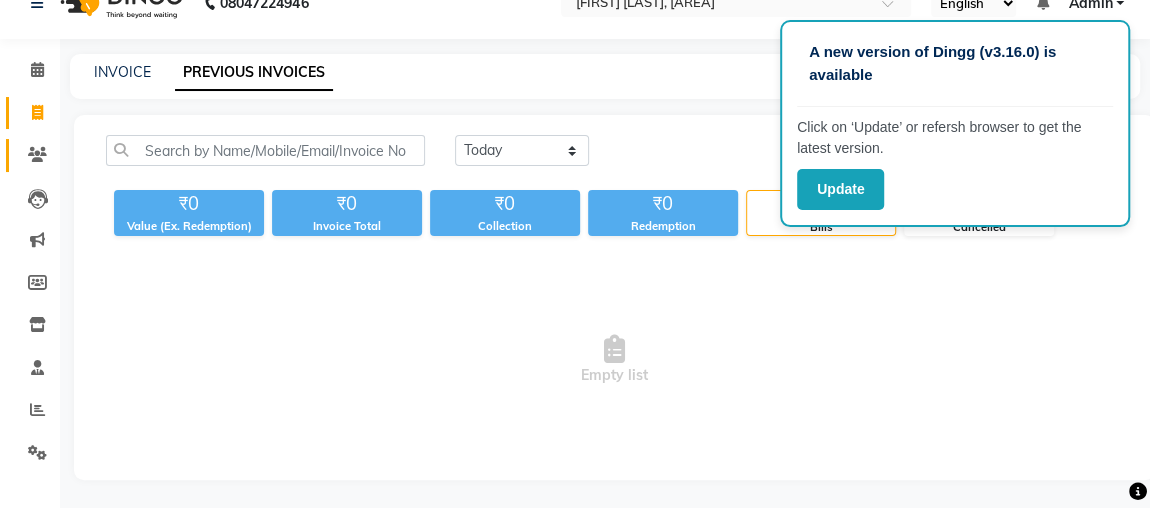 click 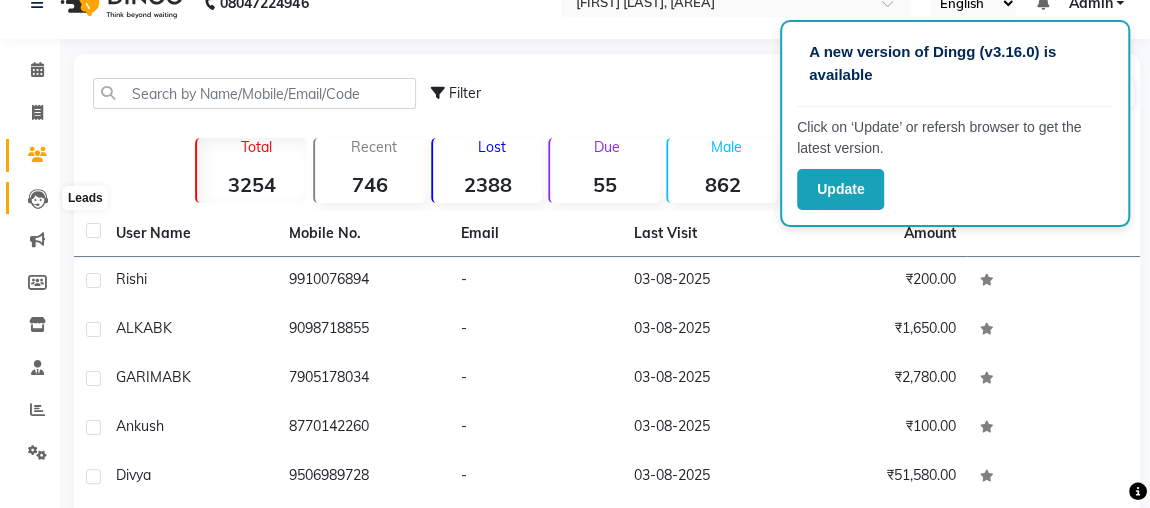 click 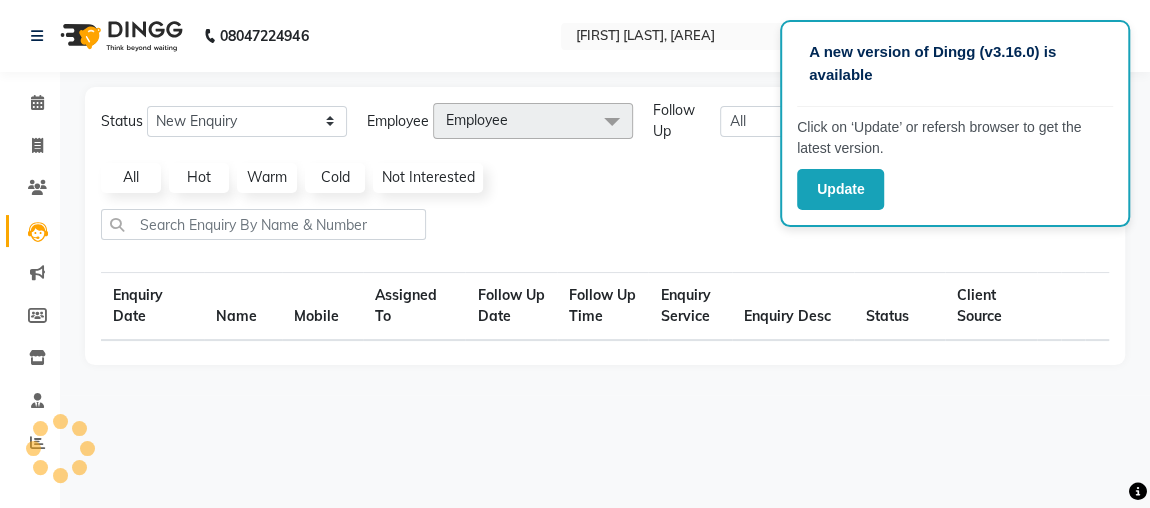 scroll, scrollTop: 0, scrollLeft: 0, axis: both 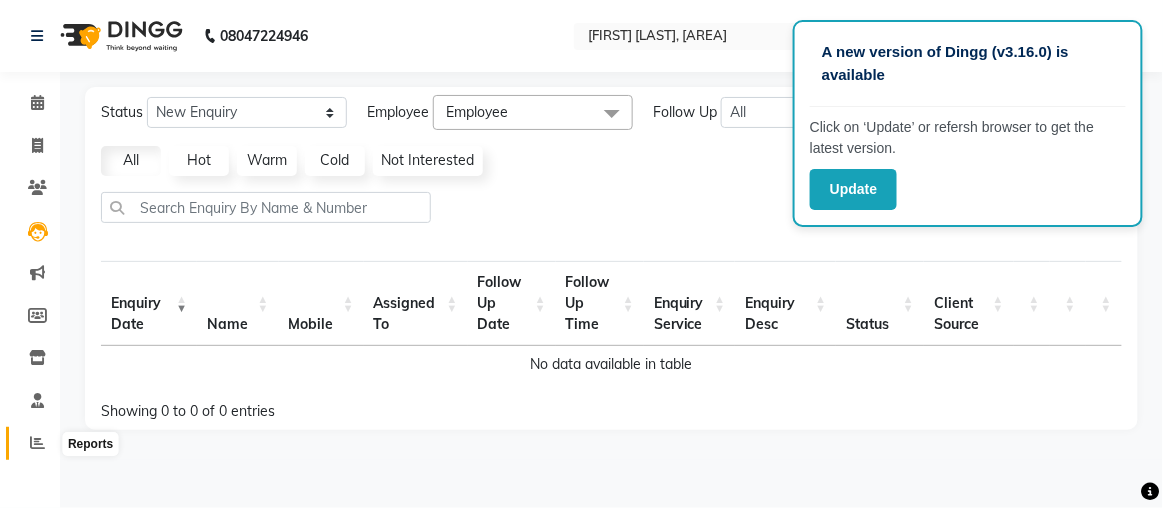 click 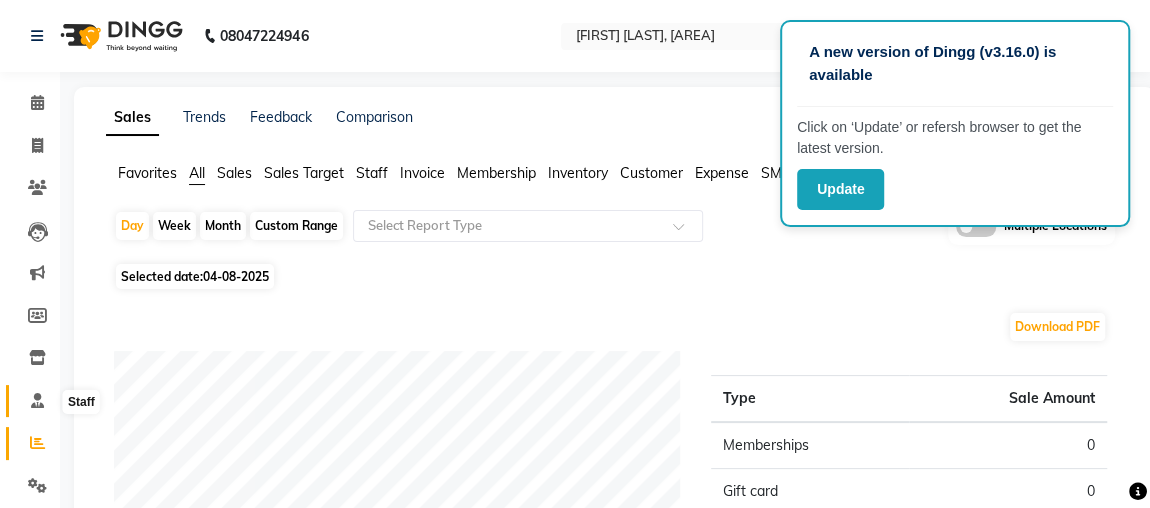 click 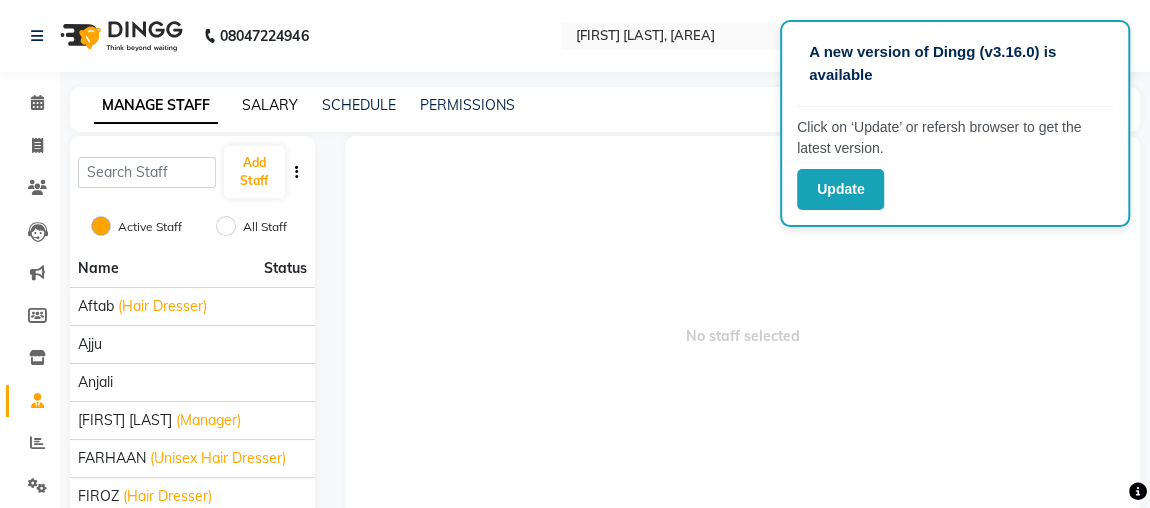 click on "SALARY" 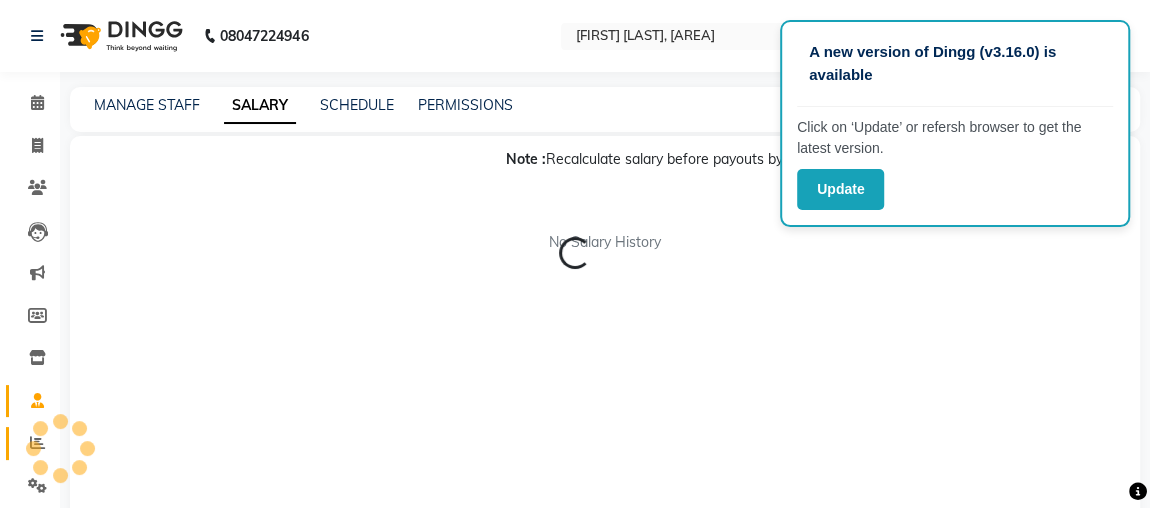 click on "Reports" 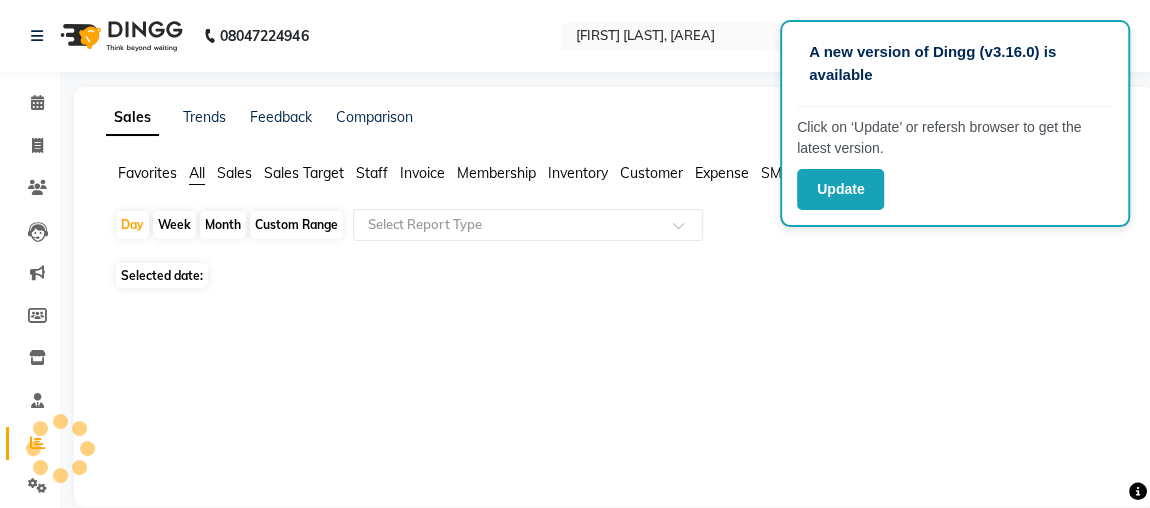 scroll, scrollTop: 28, scrollLeft: 0, axis: vertical 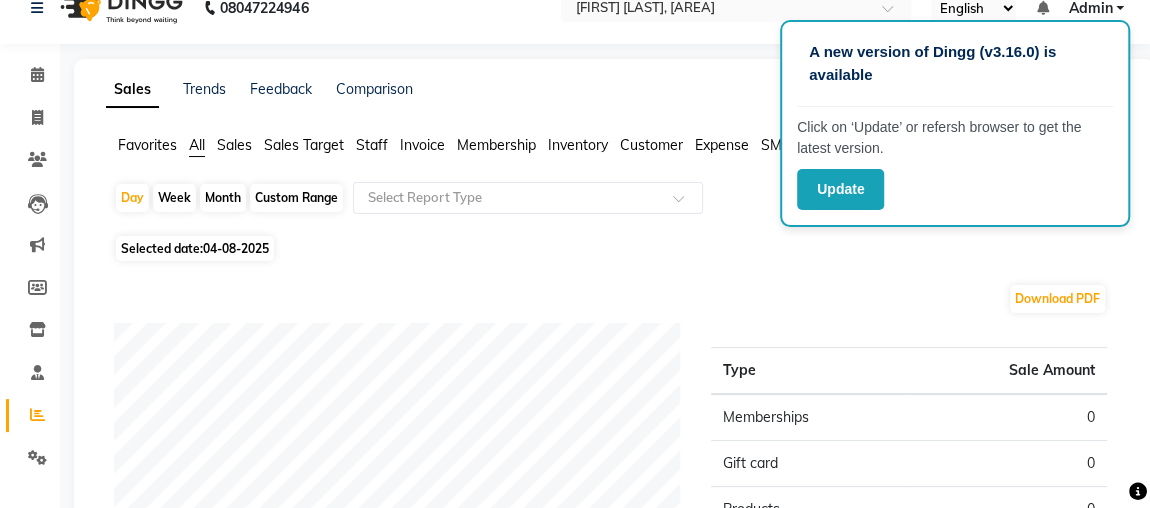 click on "Month" 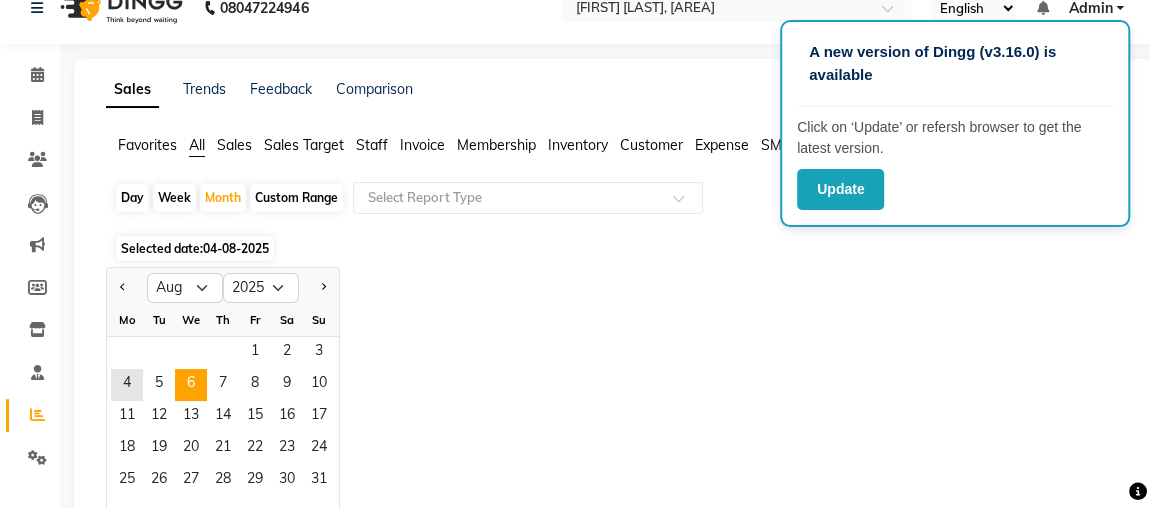 click on "6" 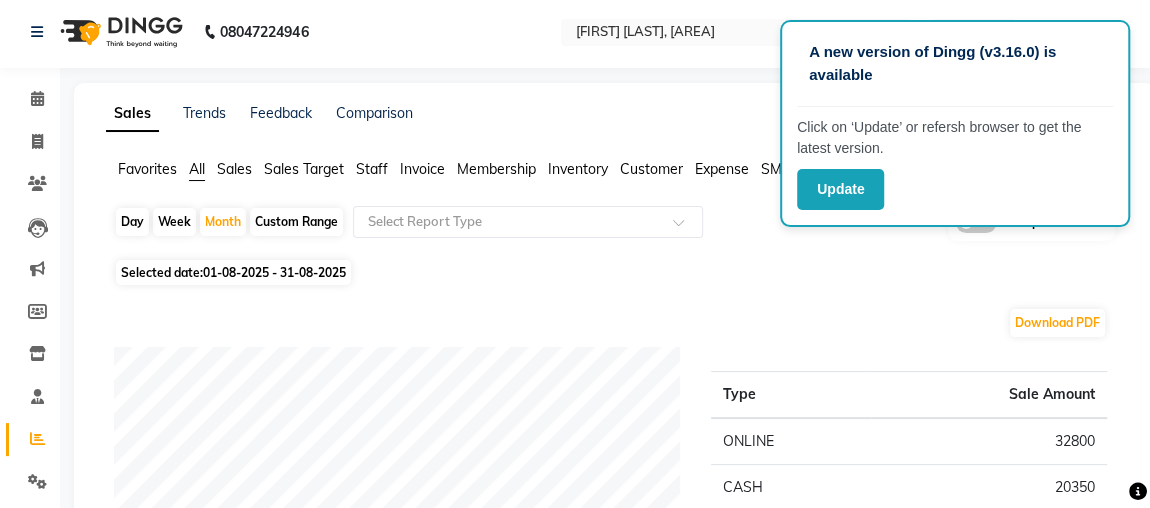 scroll, scrollTop: 0, scrollLeft: 0, axis: both 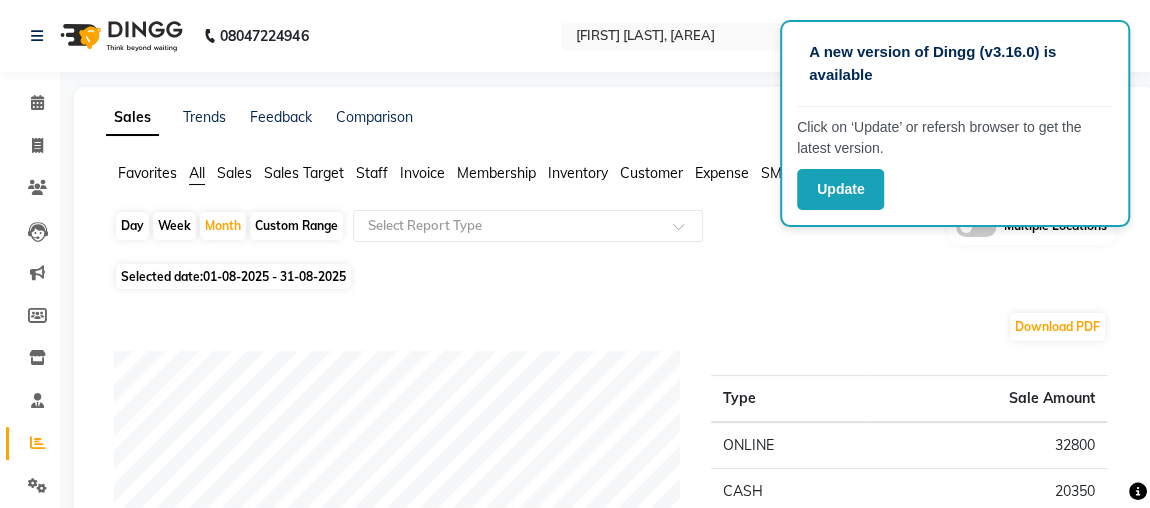 click on "Selected date:  01-08-2025 - 31-08-2025" 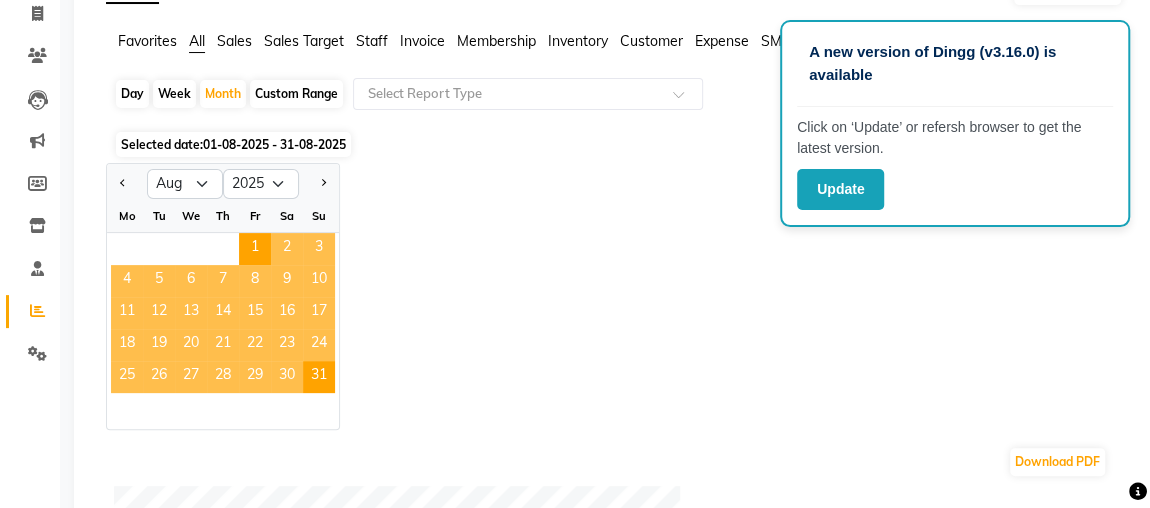 scroll, scrollTop: 138, scrollLeft: 0, axis: vertical 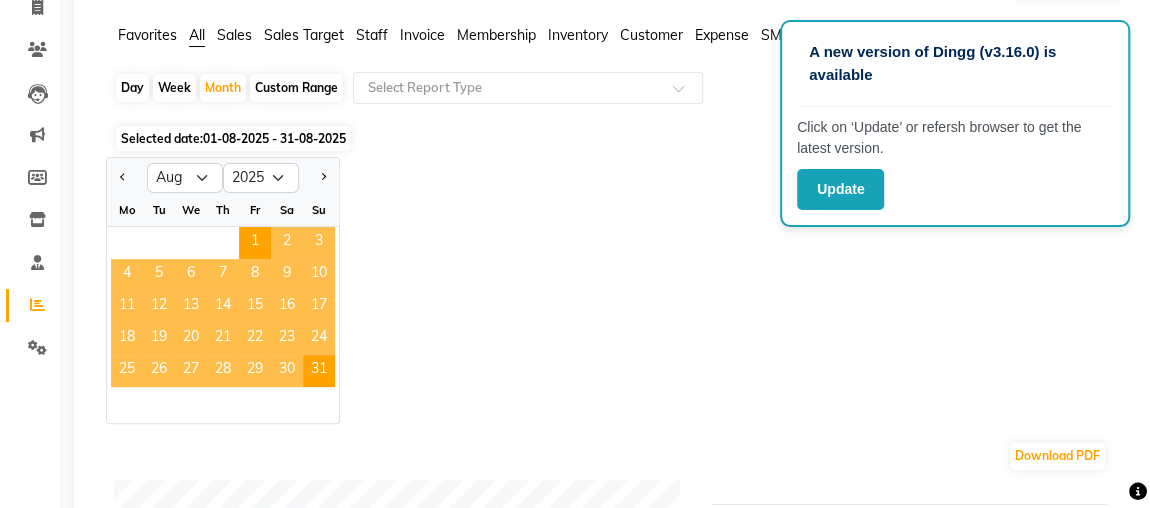 click on "3" 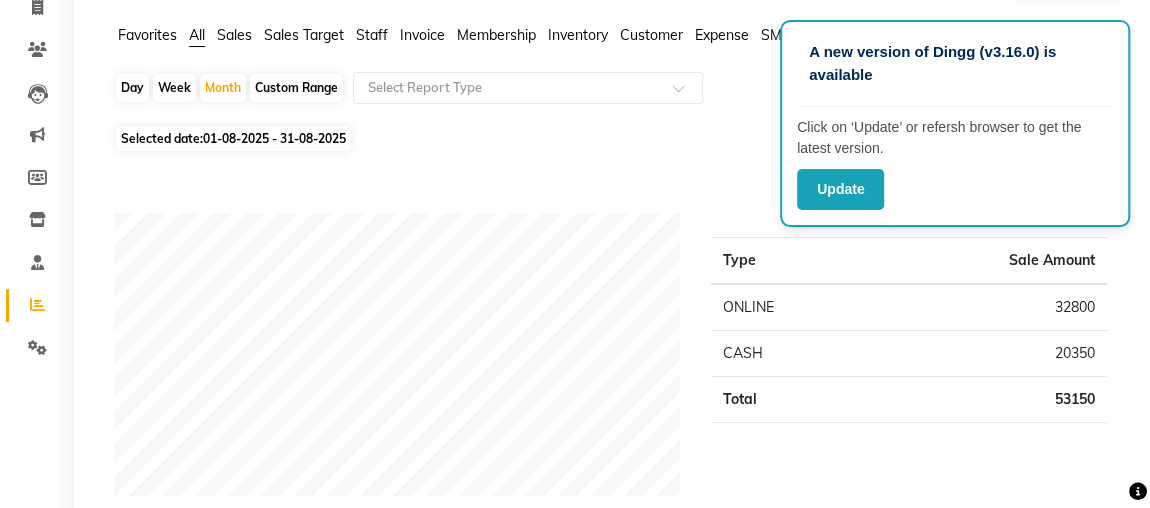 click on "01-08-2025 - 31-08-2025" 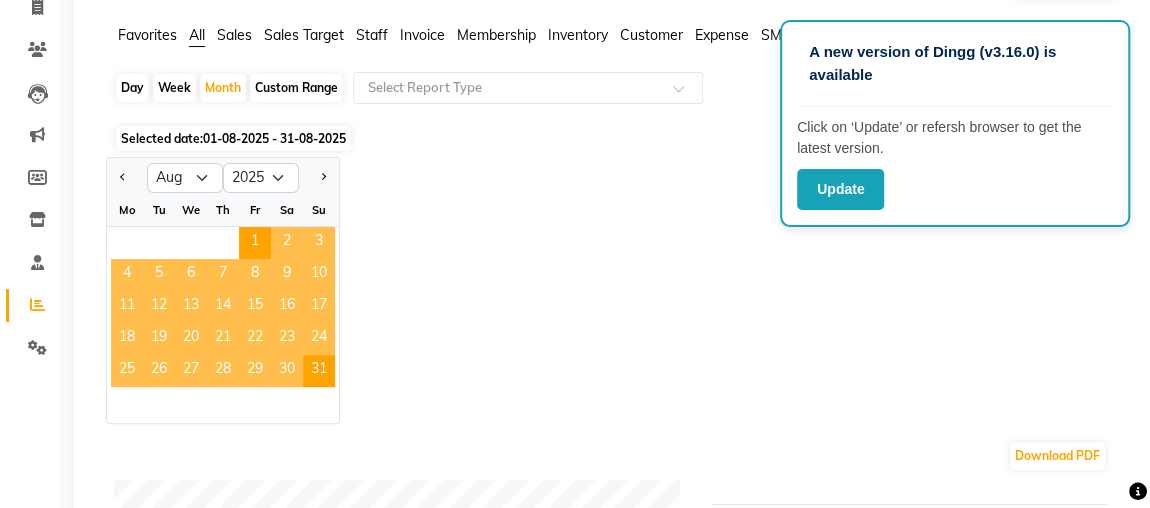click on "3" 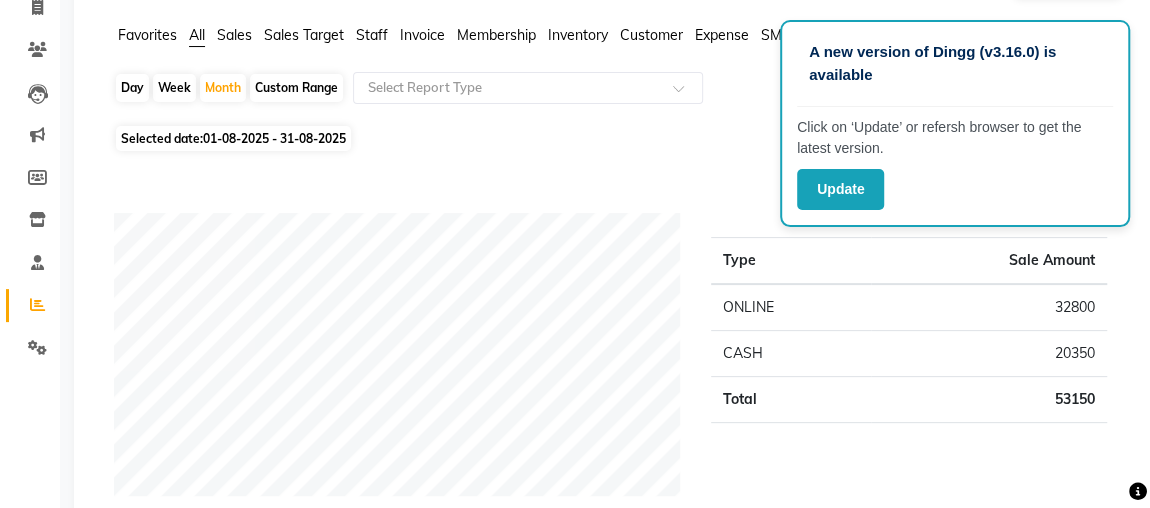 click on "Selected date:  01-08-2025 - 31-08-2025" 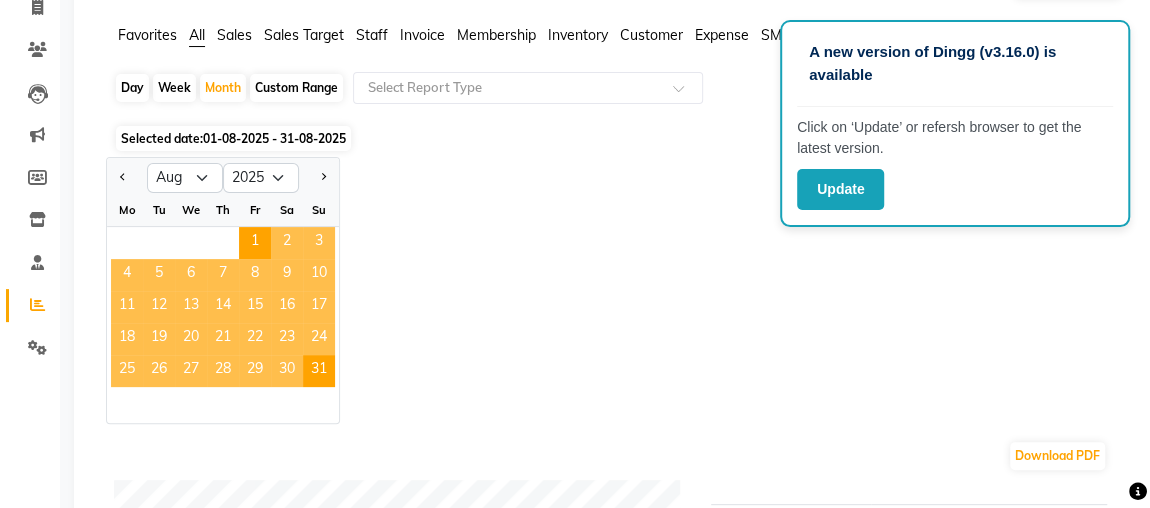 click on "3" 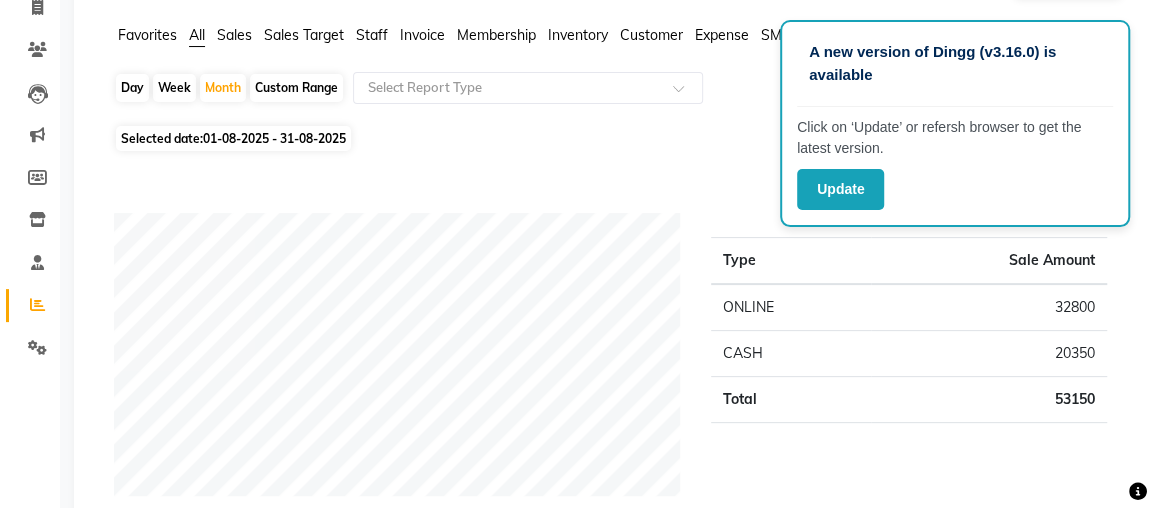 click on "01-08-2025 - 31-08-2025" 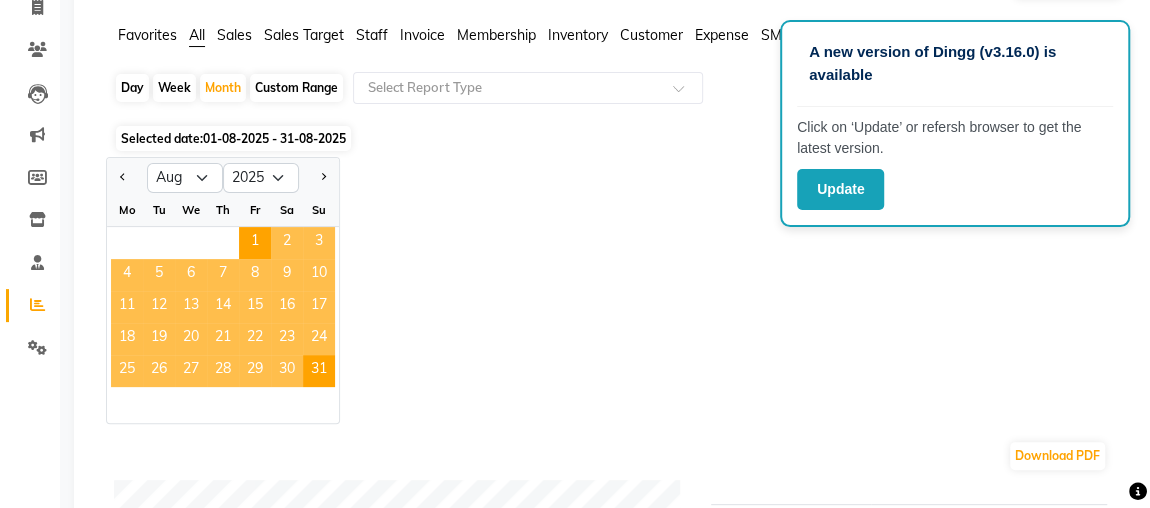 click on "Custom Range" 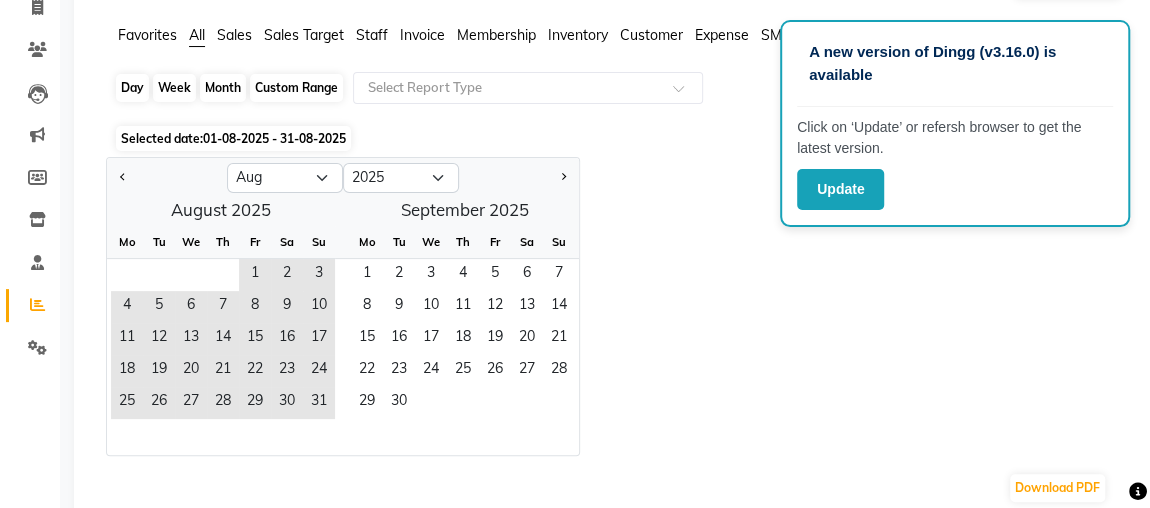 click on "Custom Range" 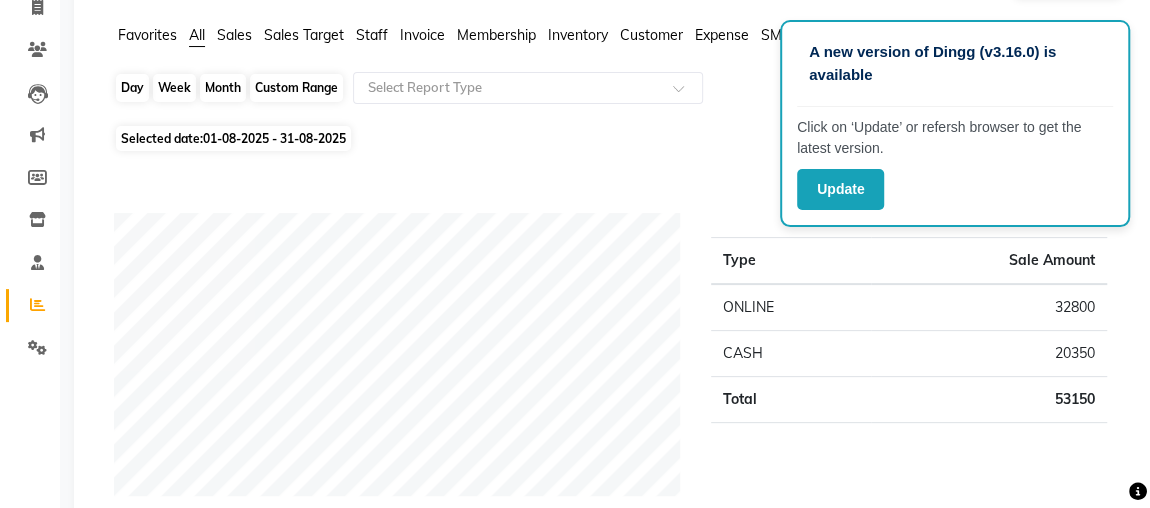 click on "Custom Range" 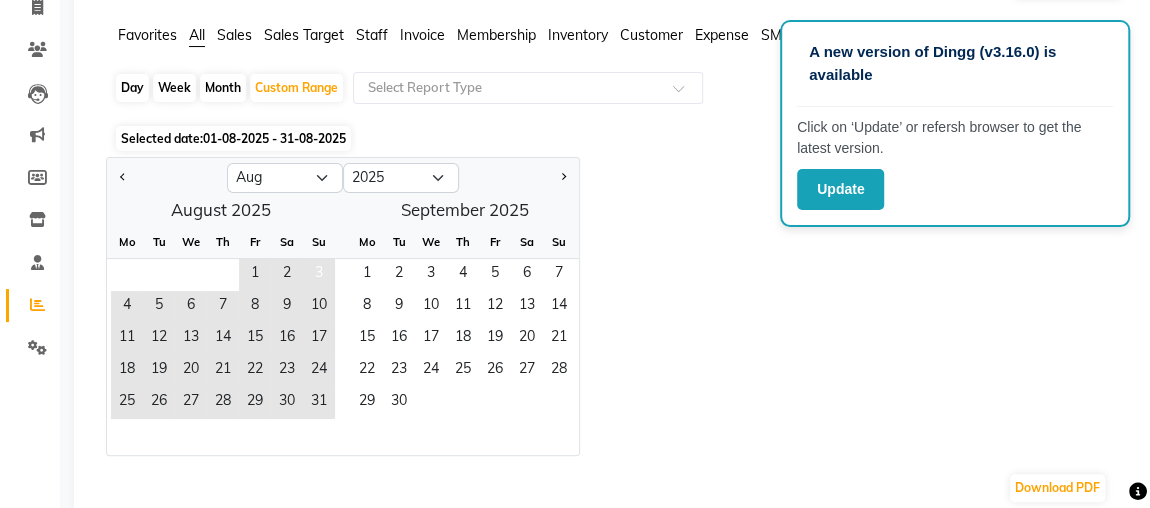 click on "3" 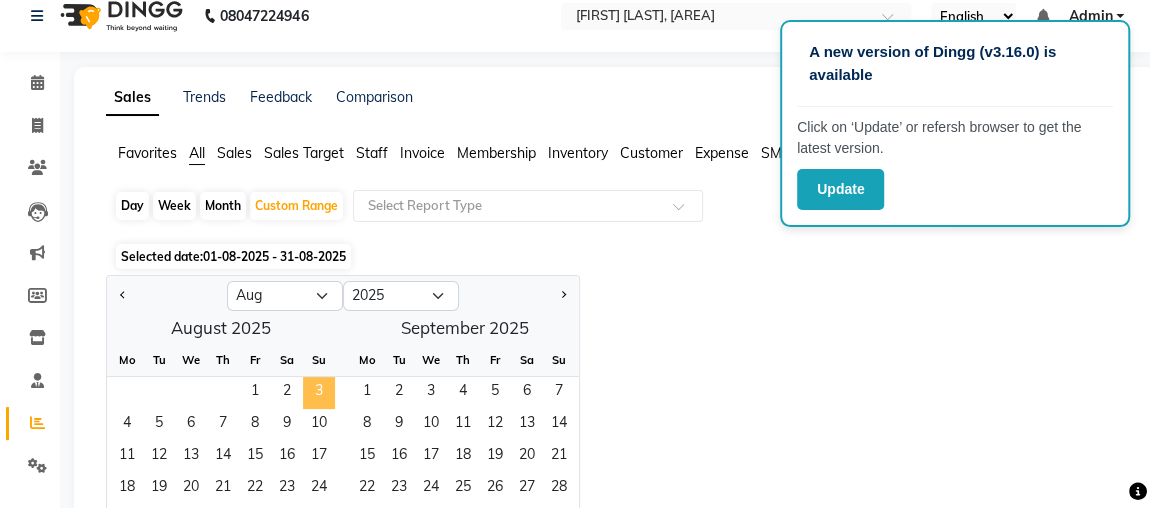 scroll, scrollTop: 0, scrollLeft: 0, axis: both 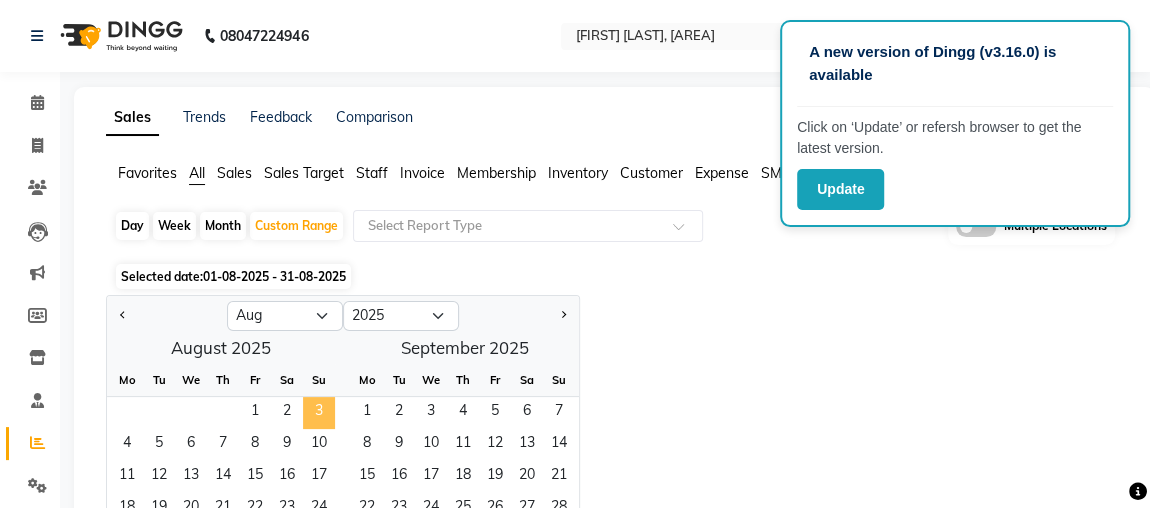 click on "Day   Week   Month   Custom Range  Select Report Type Multiple Locations" 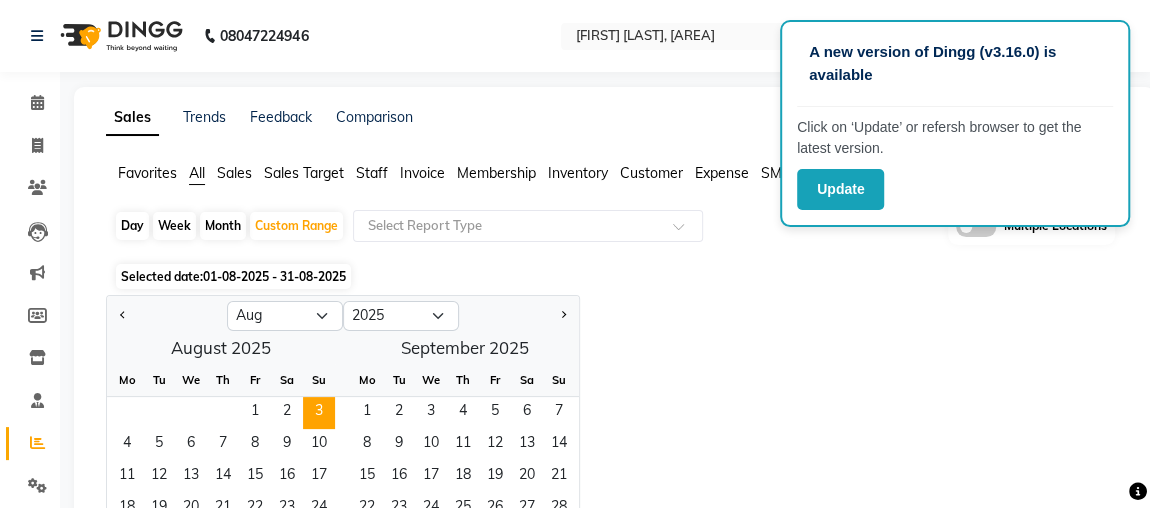 click on "Day" 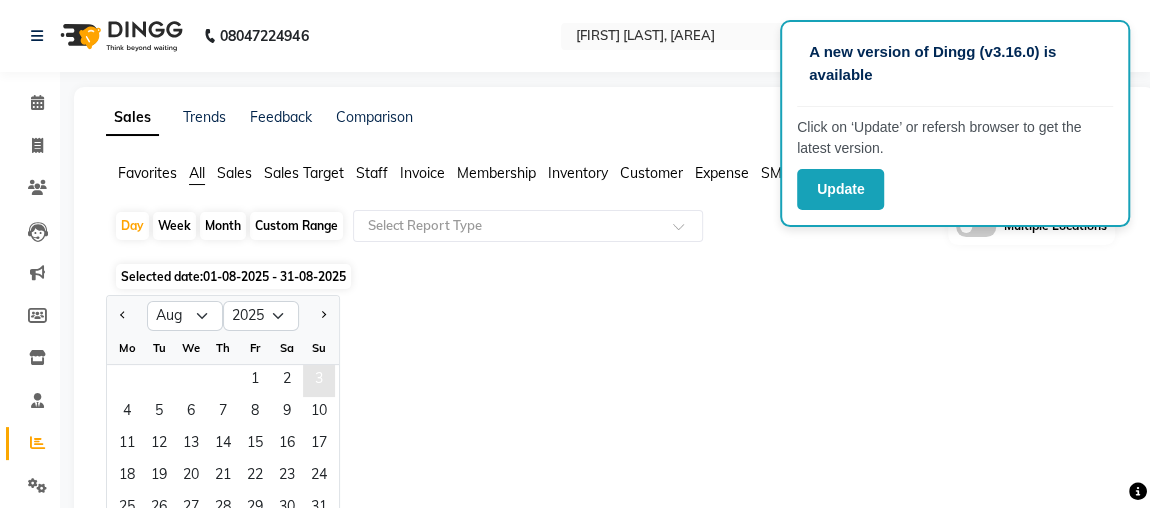 click on "3" 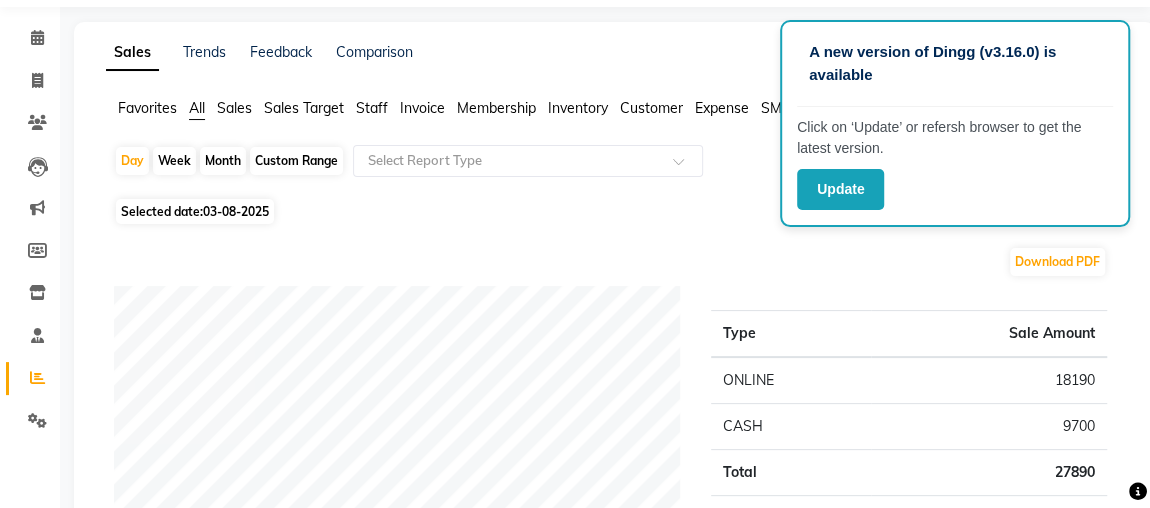 scroll, scrollTop: 0, scrollLeft: 0, axis: both 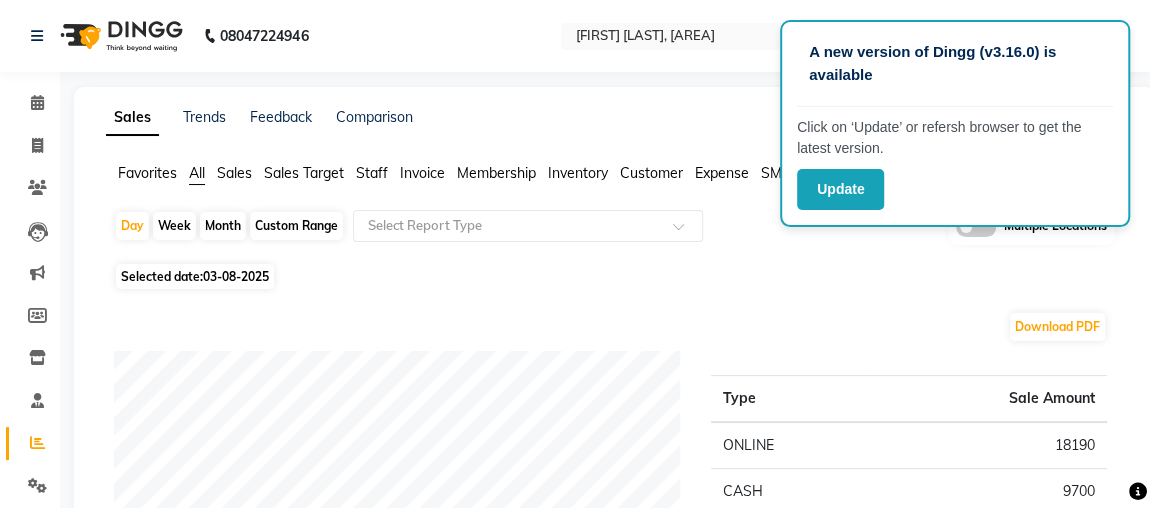 click on "Week" 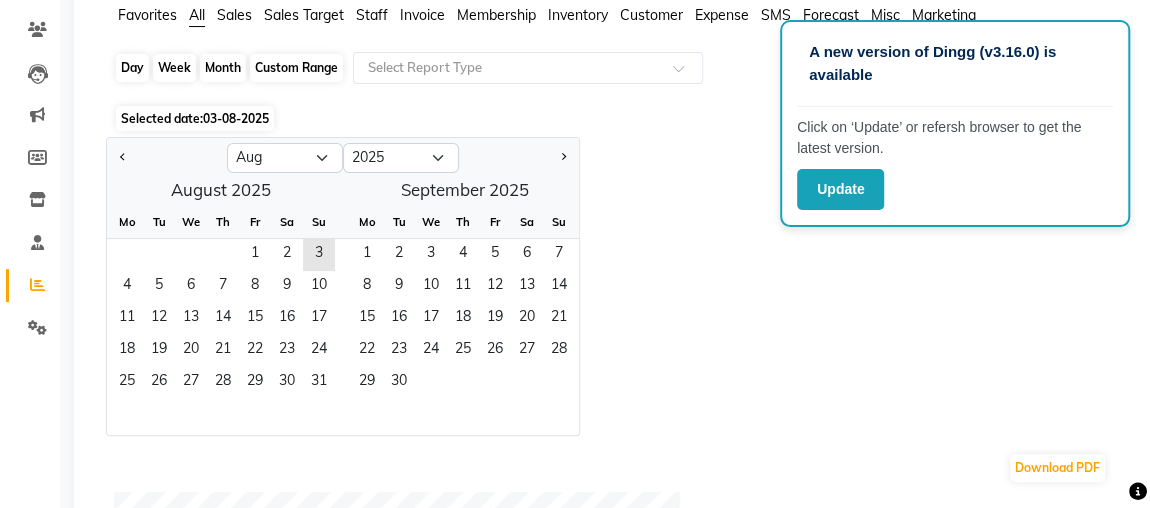 scroll, scrollTop: 122, scrollLeft: 0, axis: vertical 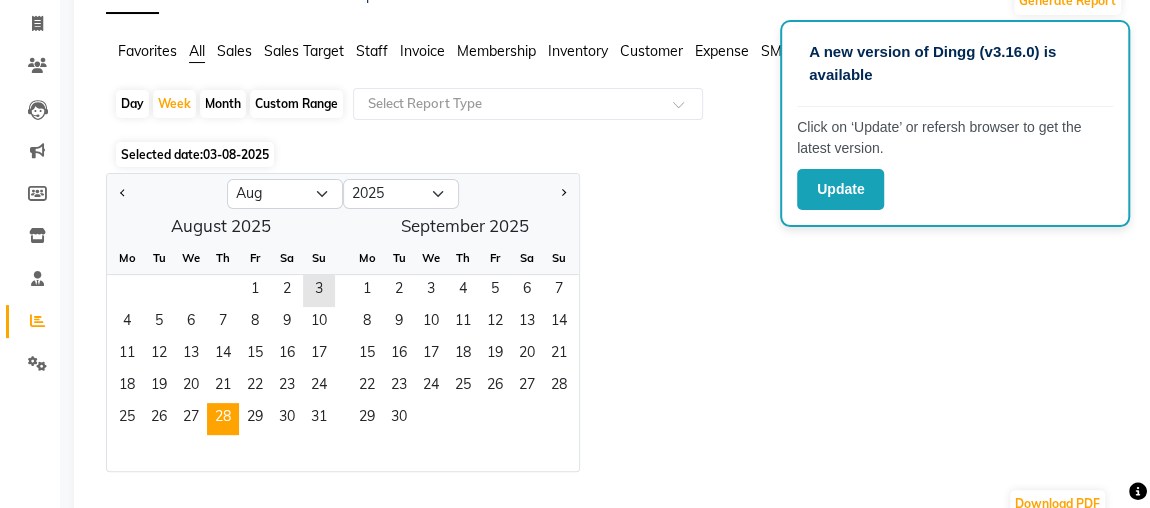 click on "28" 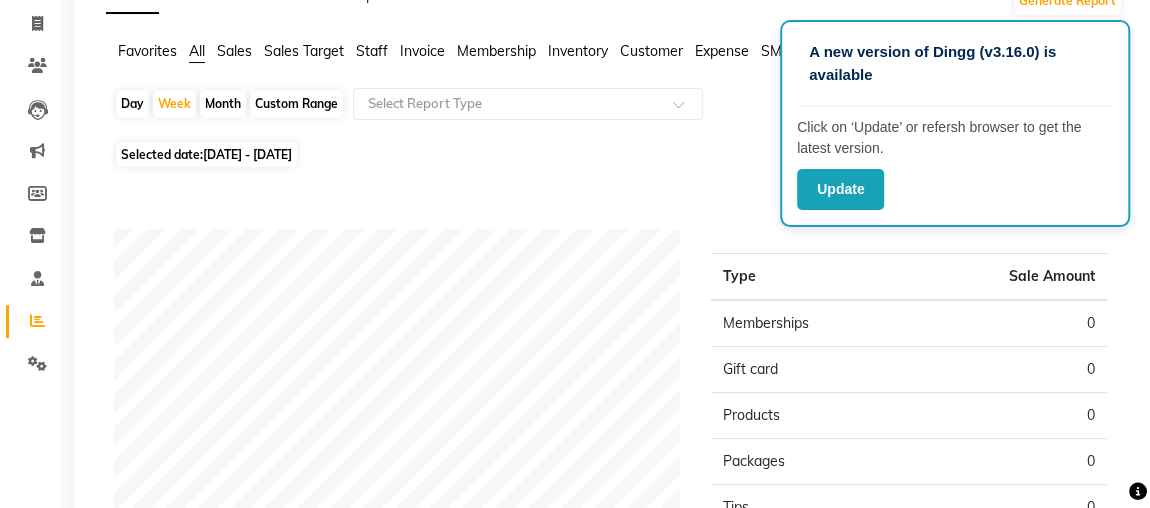 click on "Month" 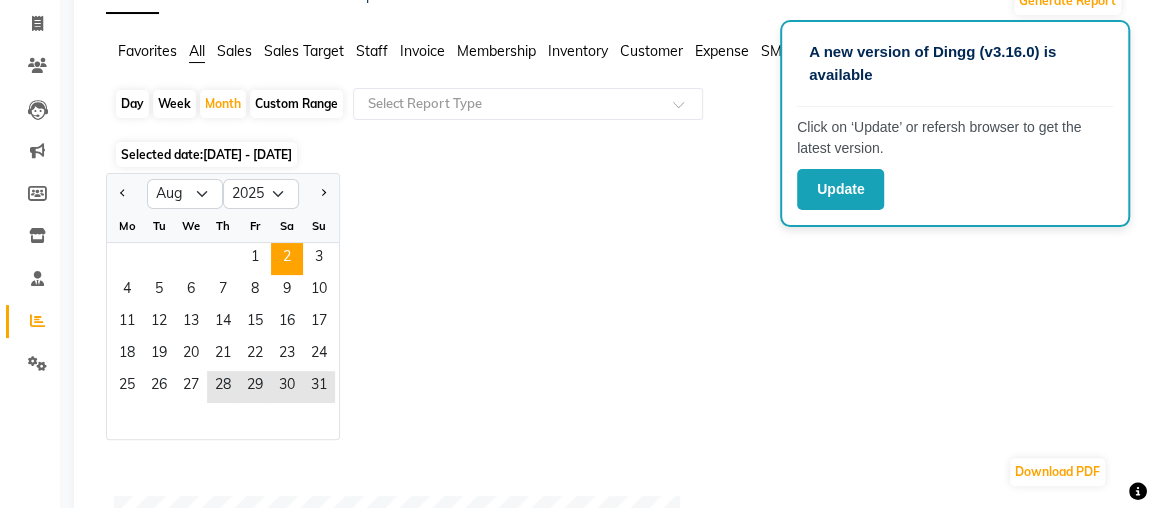 click on "2" 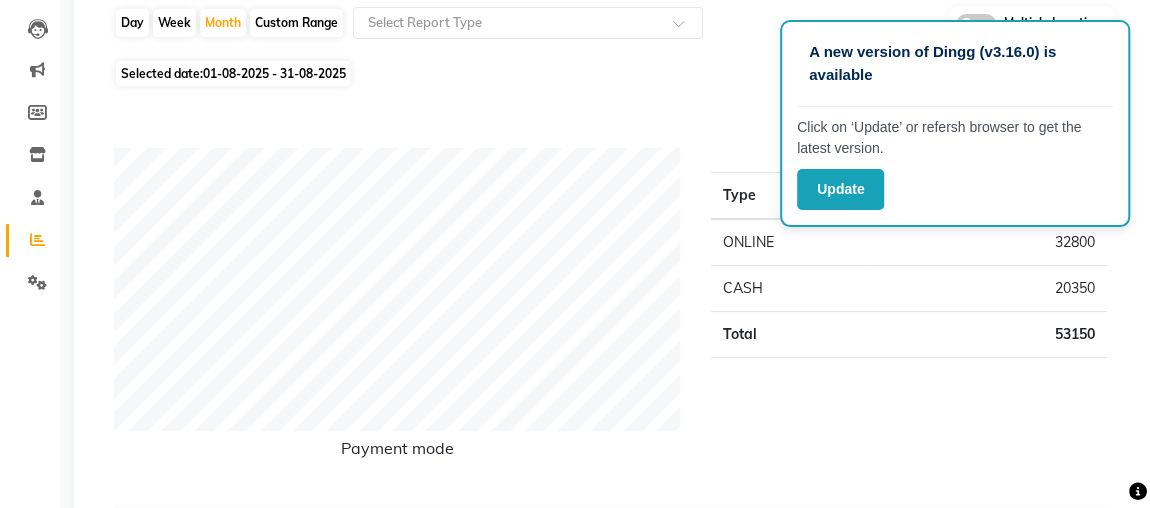 scroll, scrollTop: 0, scrollLeft: 0, axis: both 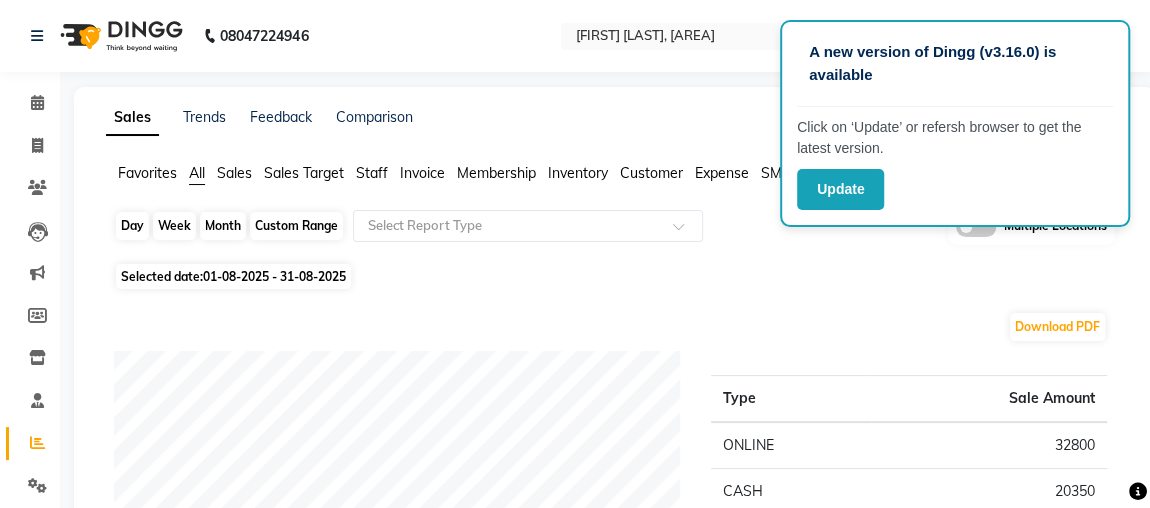 click on "Month" 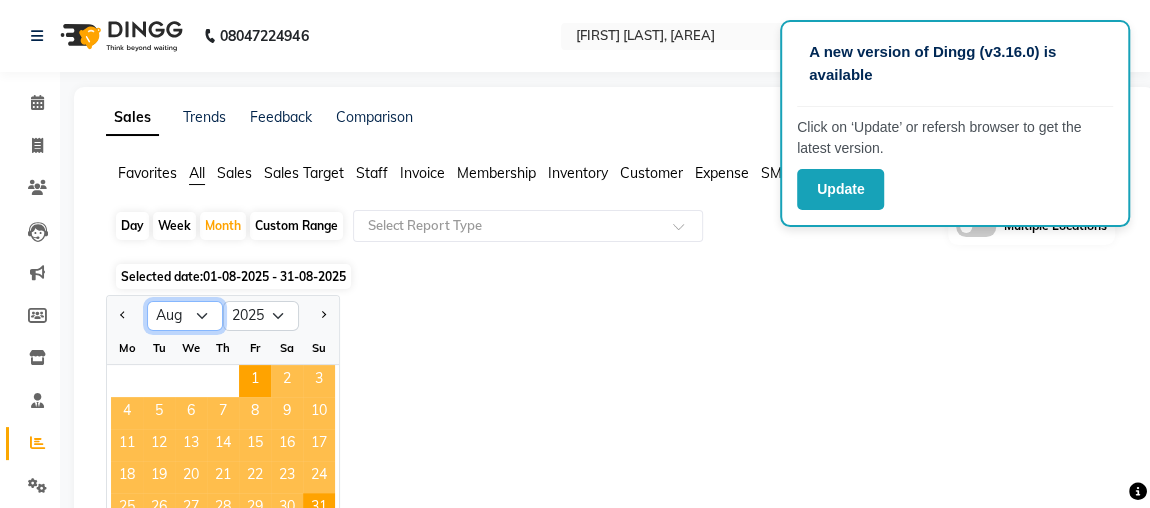 click on "Jan Feb Mar Apr May Jun Jul Aug Sep Oct Nov Dec" 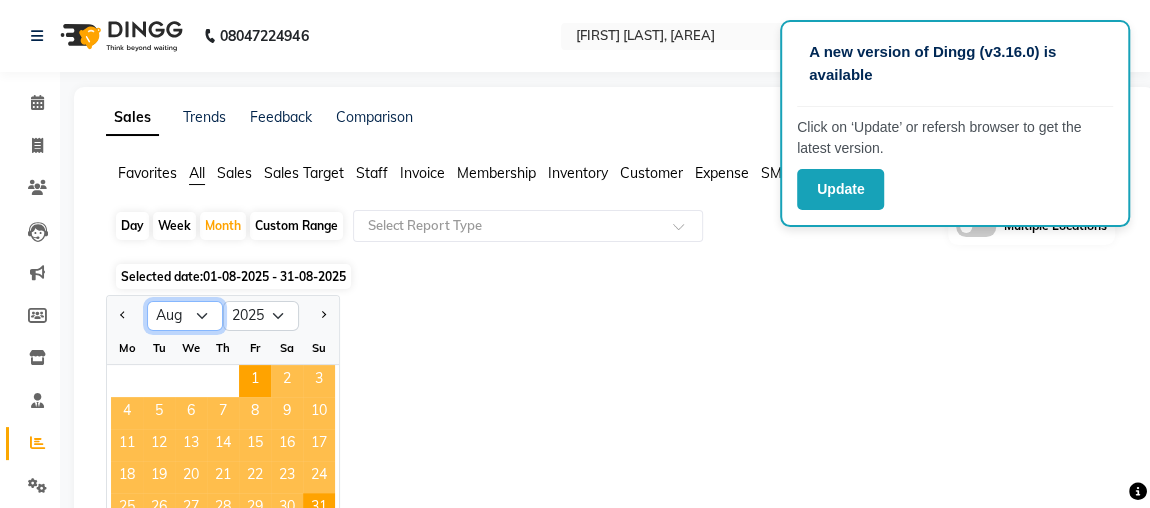 select on "7" 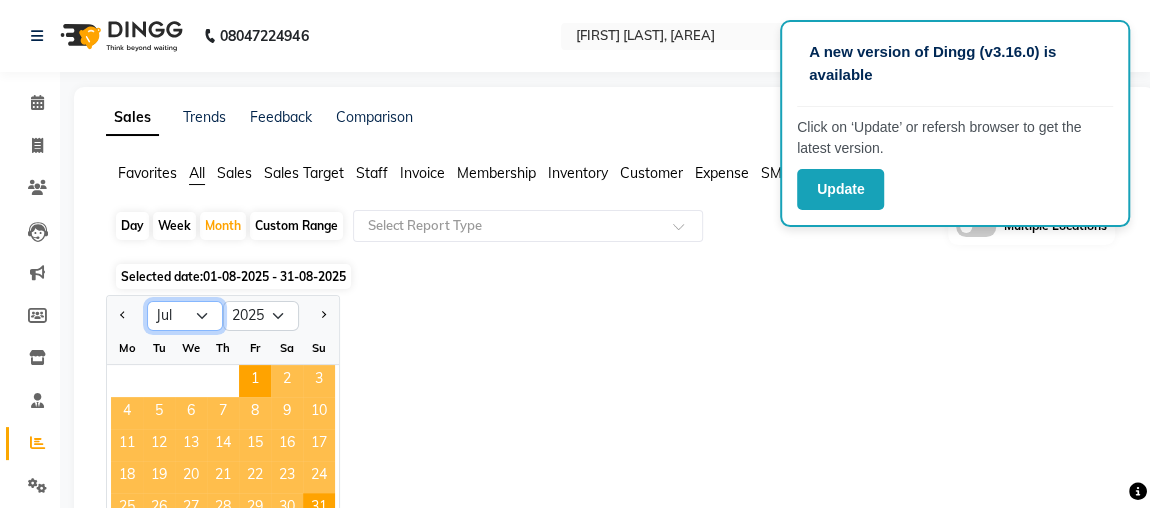 click on "Jan Feb Mar Apr May Jun Jul Aug Sep Oct Nov Dec" 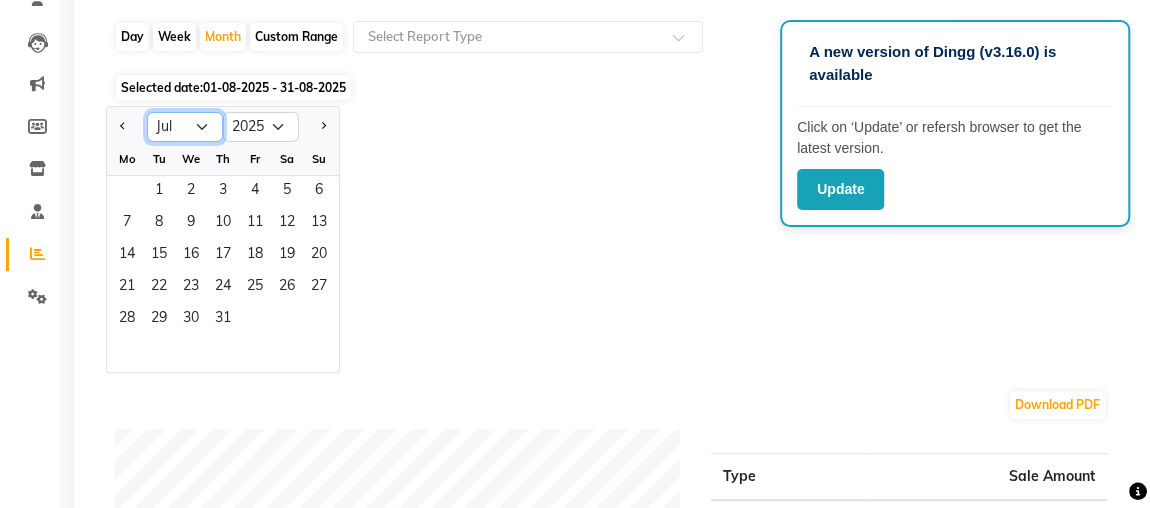 scroll, scrollTop: 195, scrollLeft: 0, axis: vertical 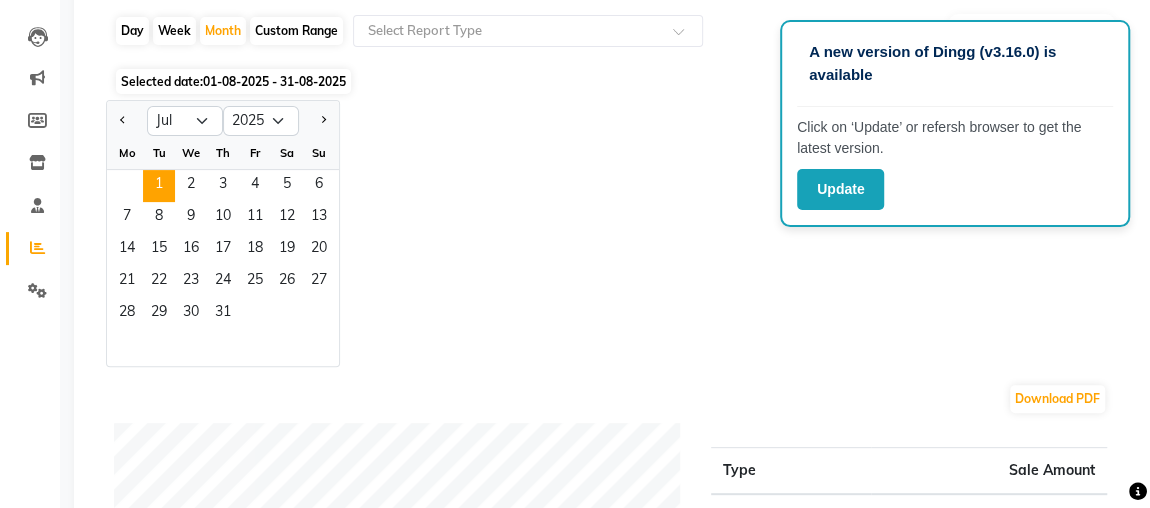 click on "1" 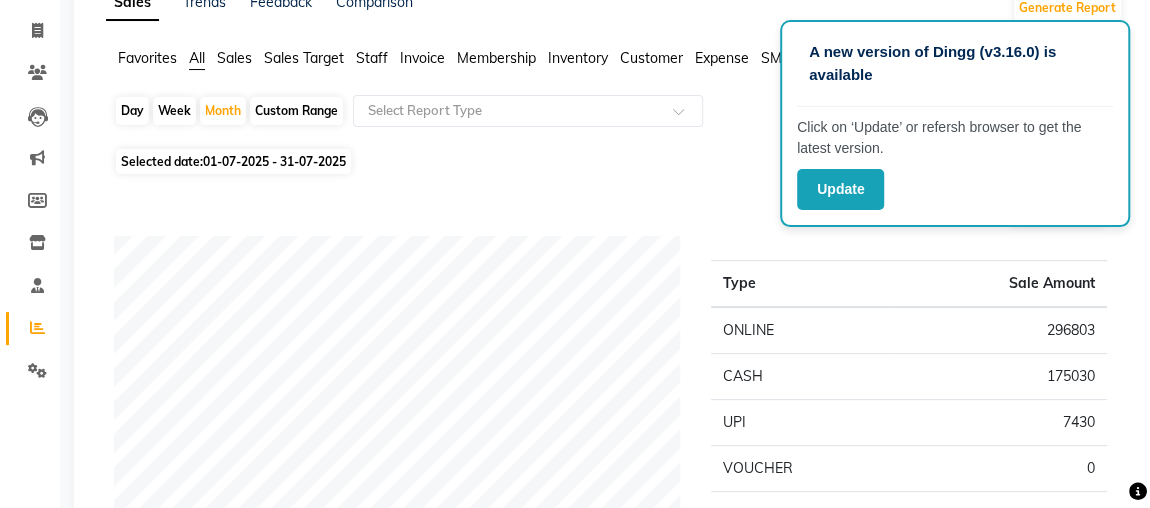 scroll, scrollTop: 0, scrollLeft: 0, axis: both 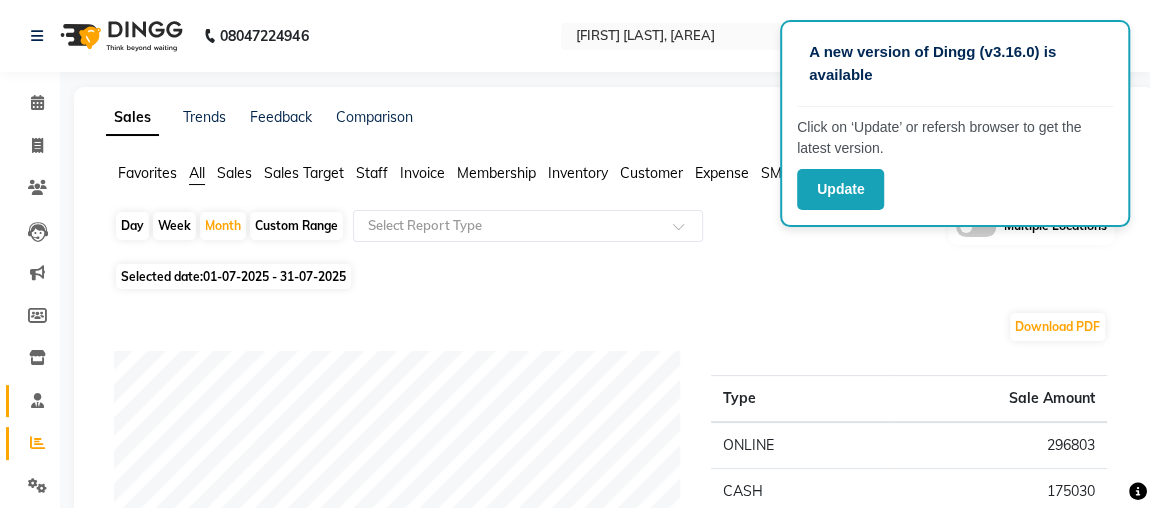 click on "Staff" 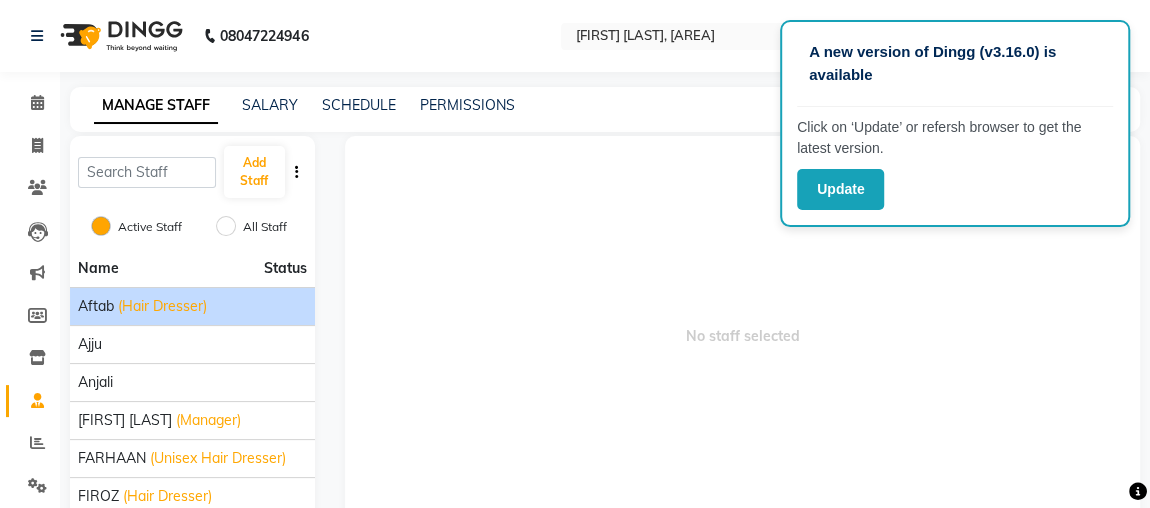 click on "[FIRST] (Hair Dresser)" 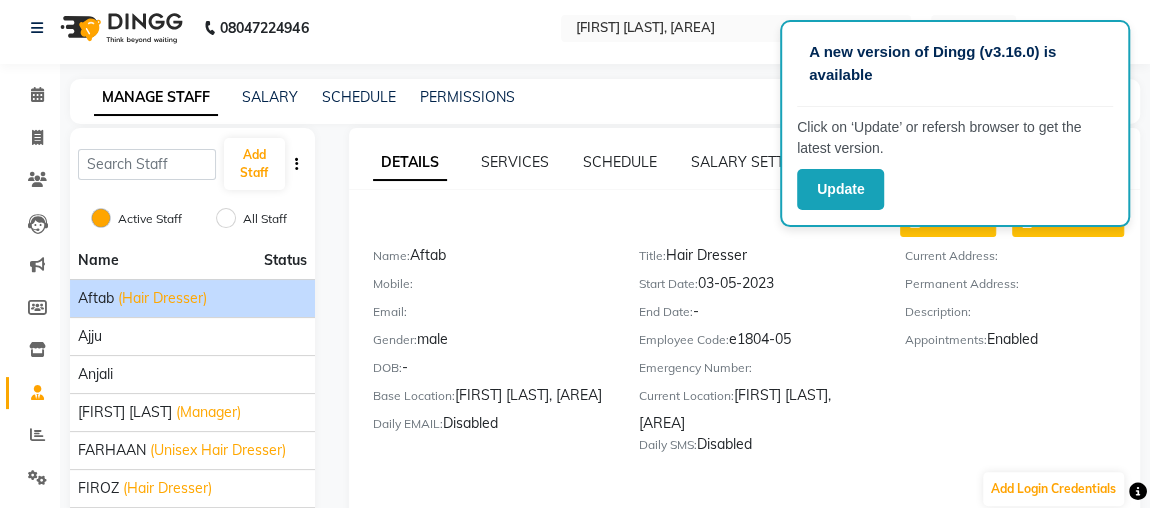 scroll, scrollTop: 0, scrollLeft: 0, axis: both 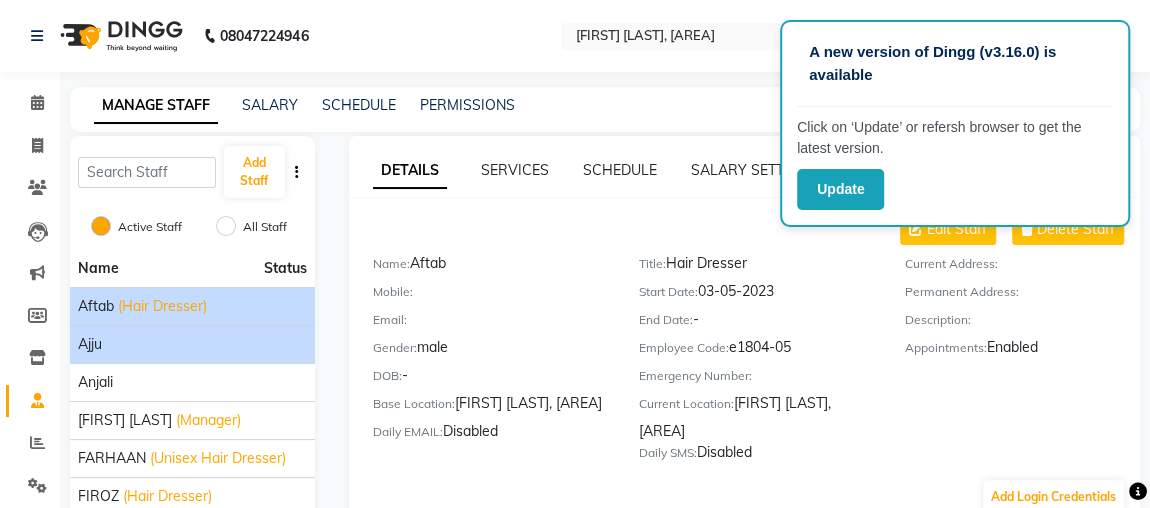 click on "ajju" 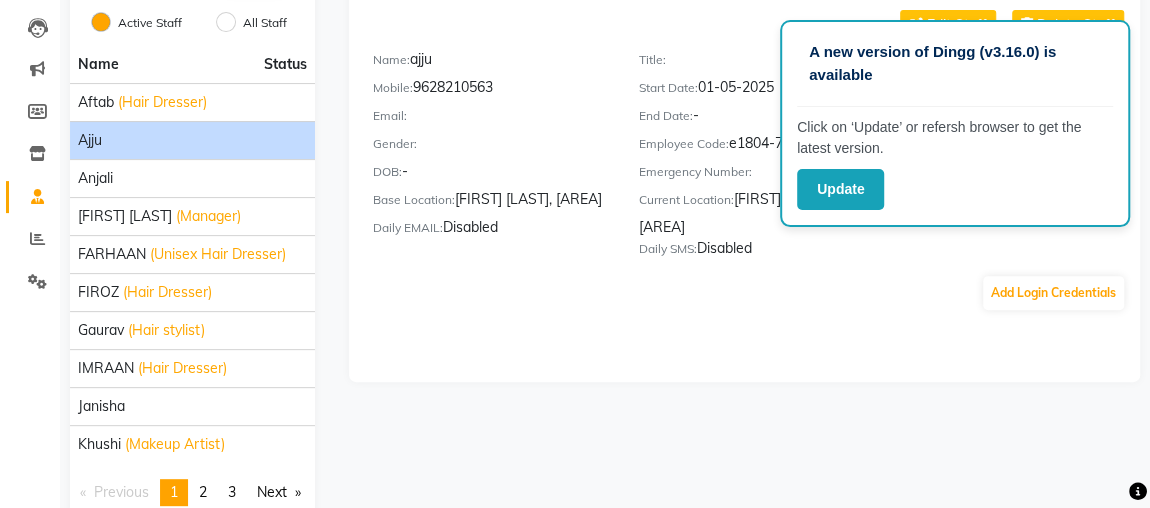 scroll, scrollTop: 270, scrollLeft: 0, axis: vertical 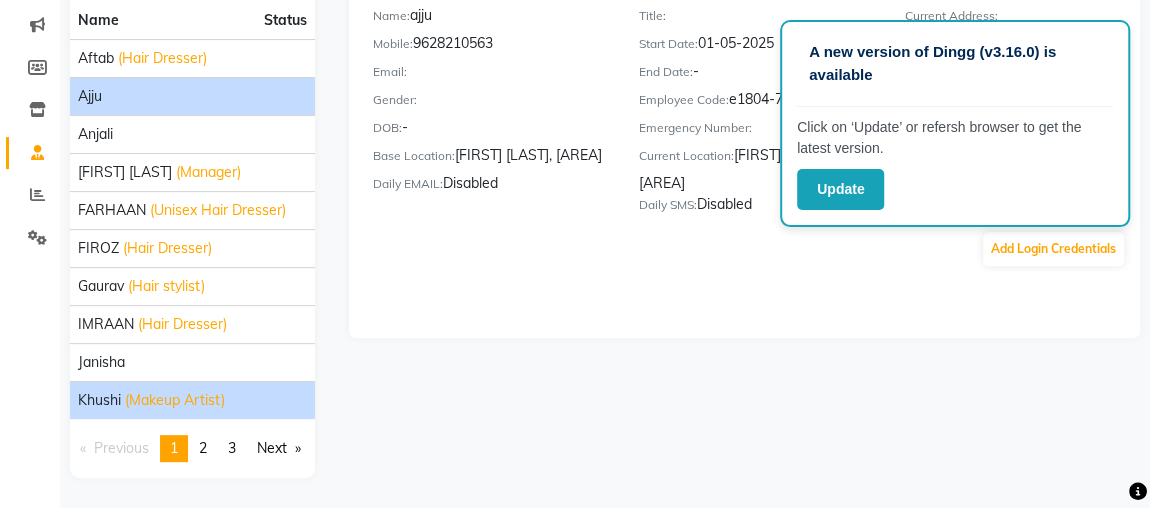click on "[FIRST] (Makeup Artist)" 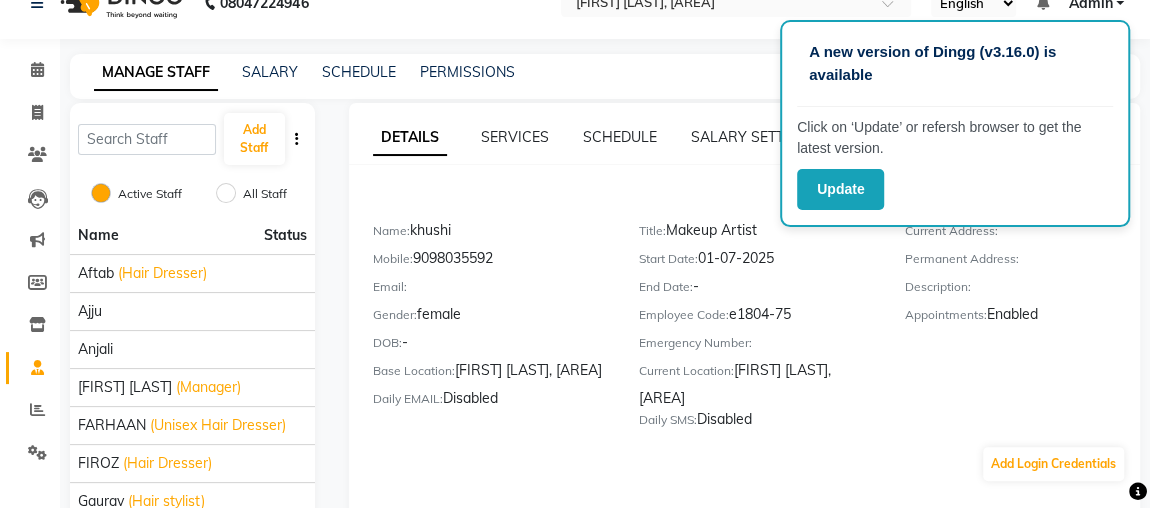 scroll, scrollTop: 0, scrollLeft: 0, axis: both 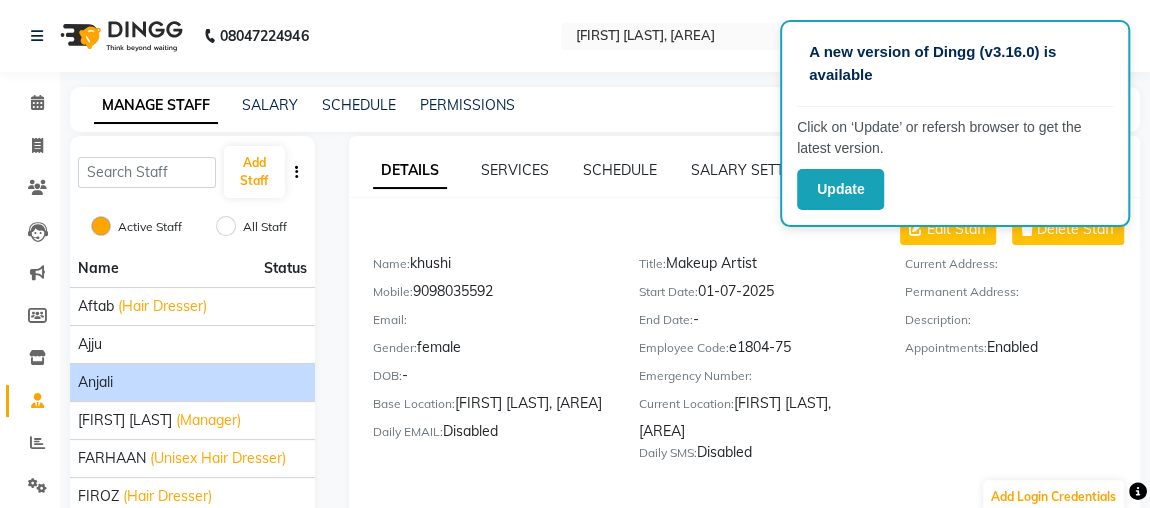 click on "anjali" 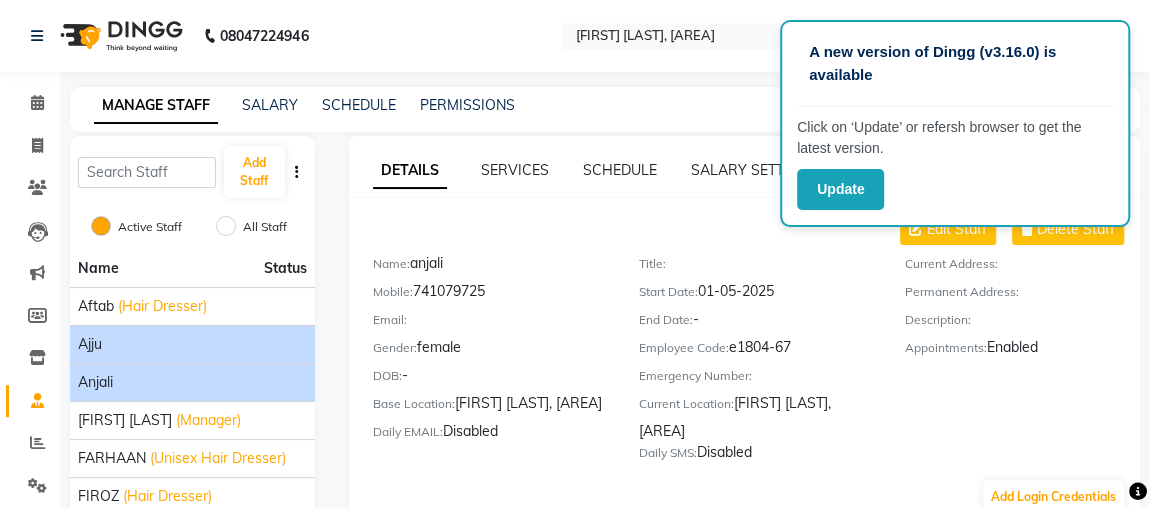 click on "ajju" 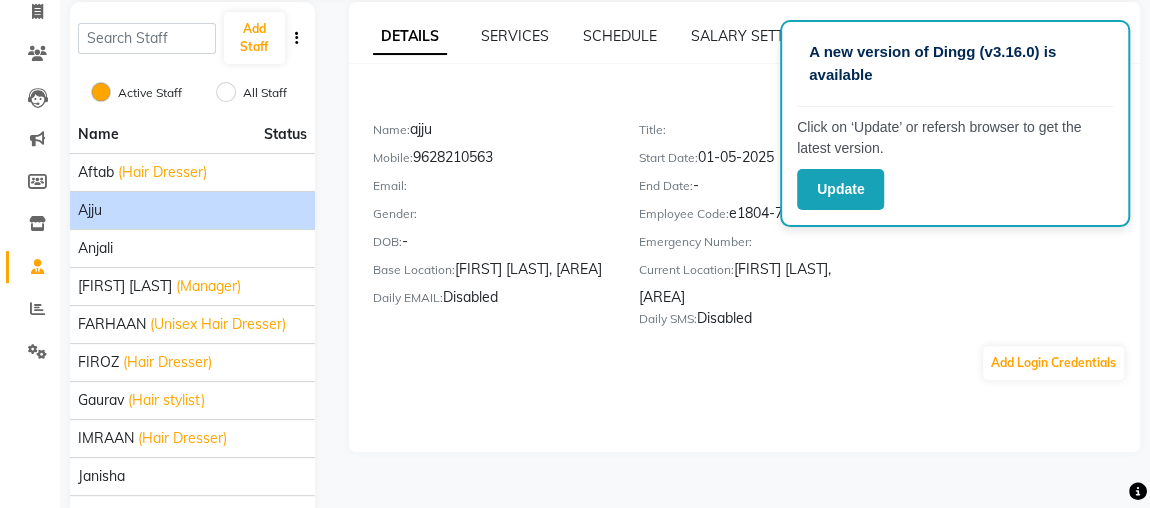 scroll, scrollTop: 135, scrollLeft: 0, axis: vertical 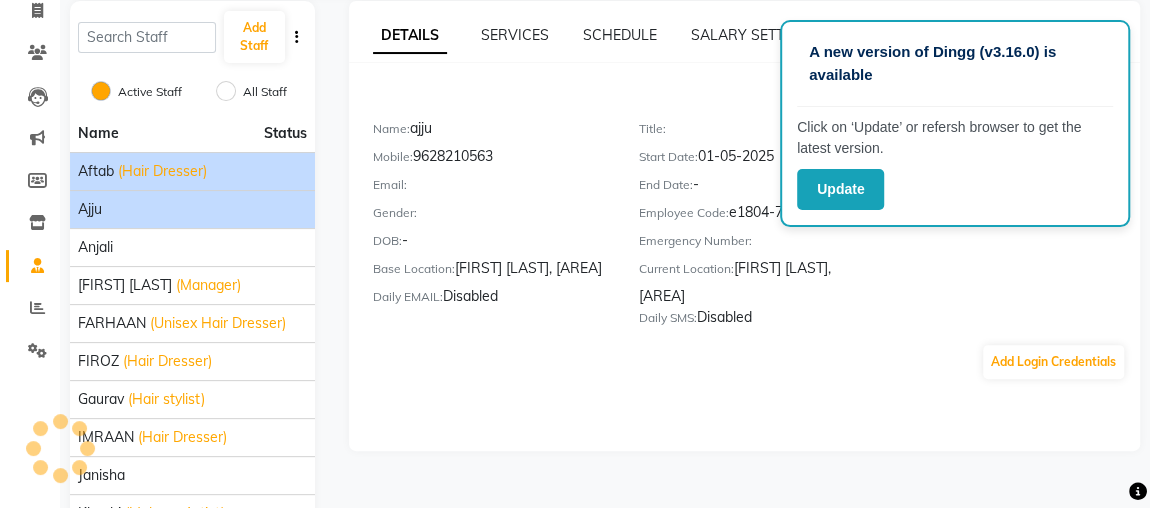 click on "[FIRST] (Hair Dresser)" 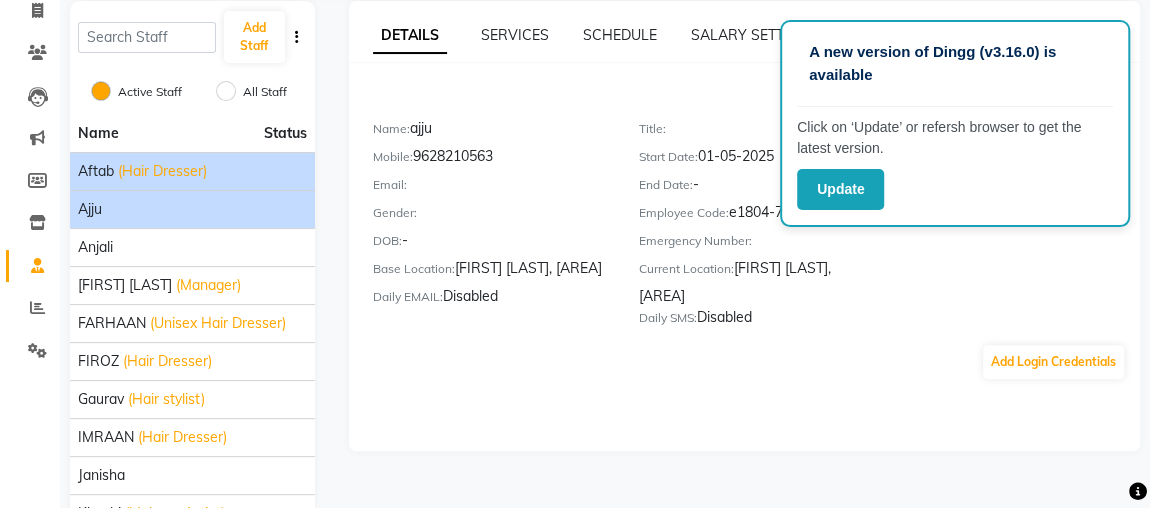 click on "[FIRST] (Hair Dresser)" 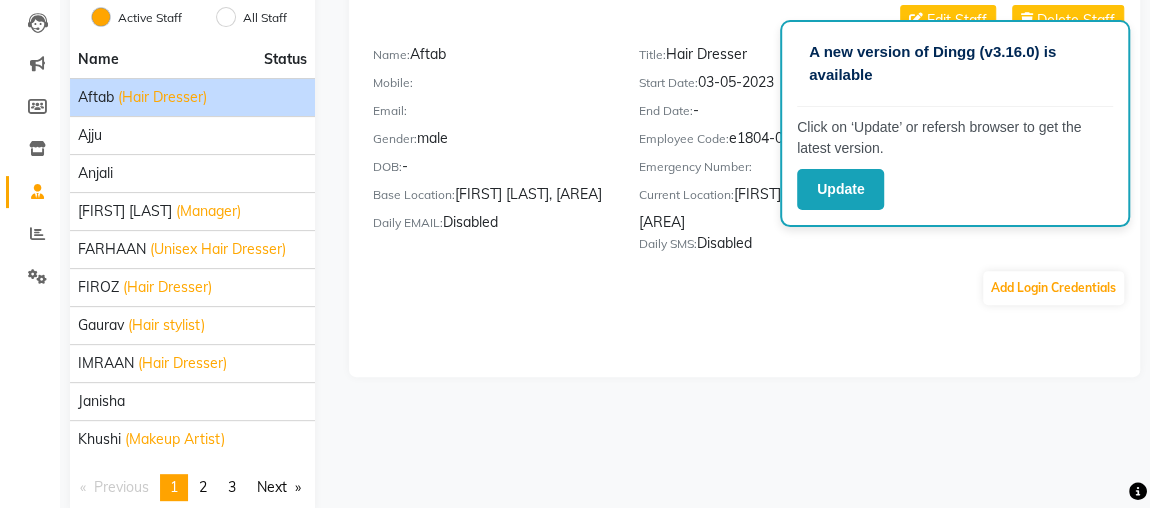 scroll, scrollTop: 219, scrollLeft: 0, axis: vertical 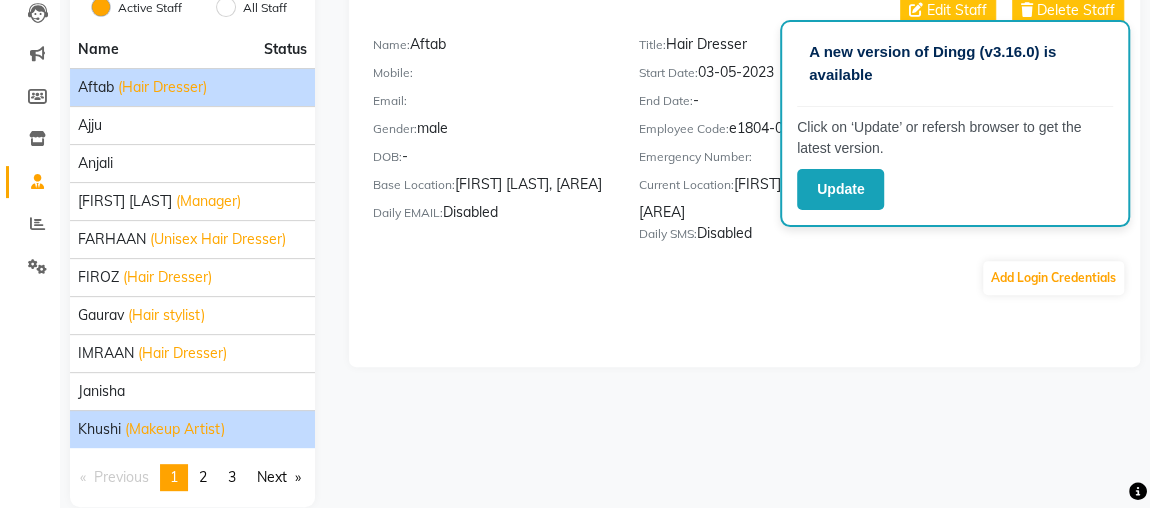 click on "[FIRST] (Makeup Artist)" 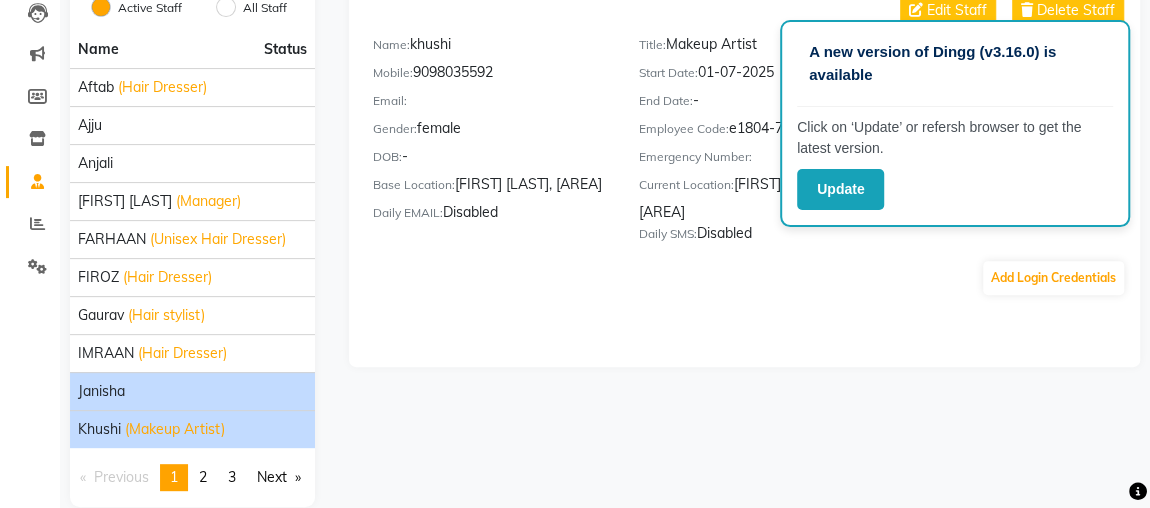 click on "janisha" 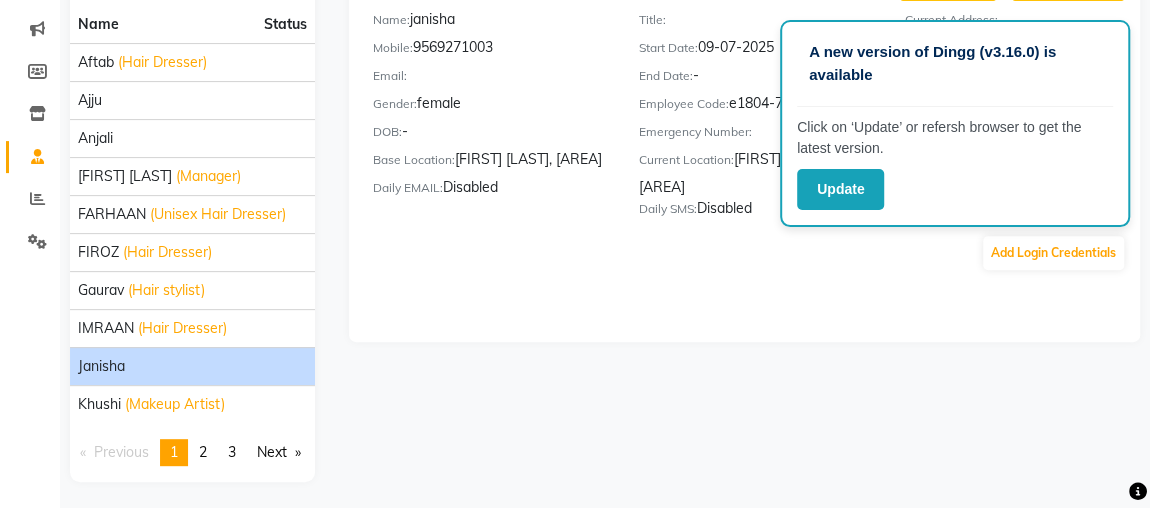 scroll, scrollTop: 255, scrollLeft: 0, axis: vertical 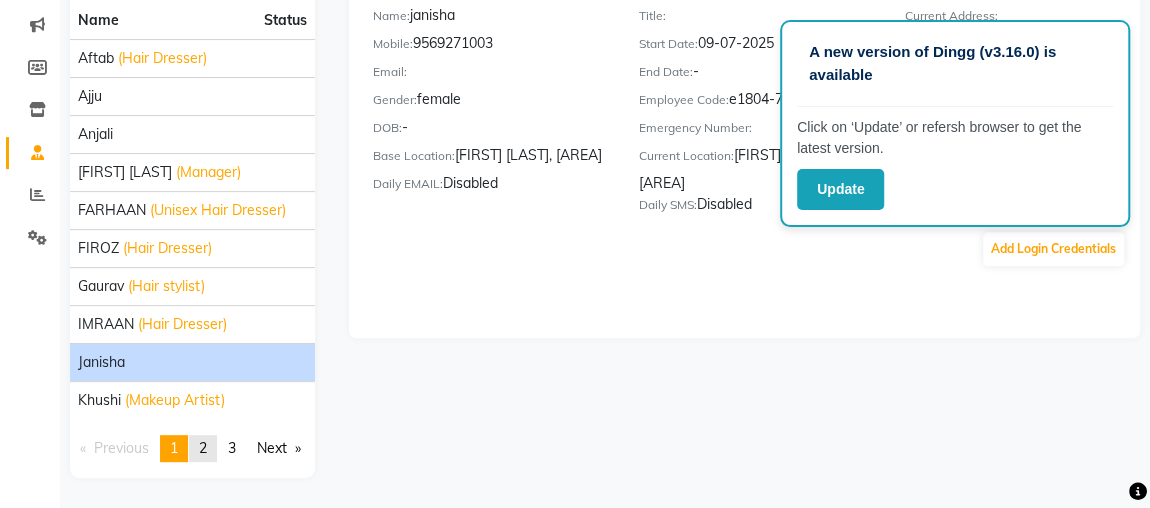 click on "page  2" at bounding box center [203, 448] 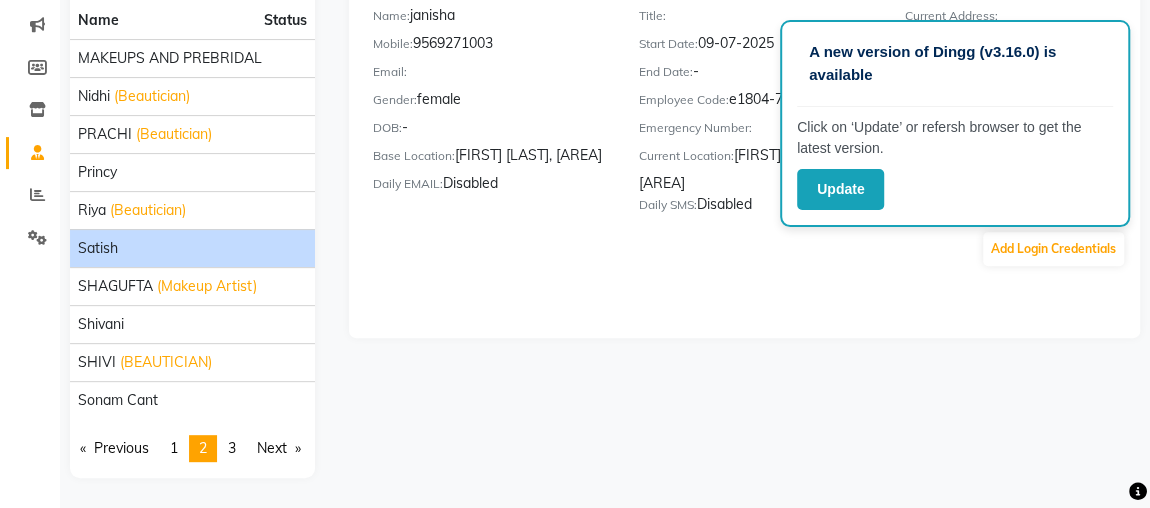 click on "satish" 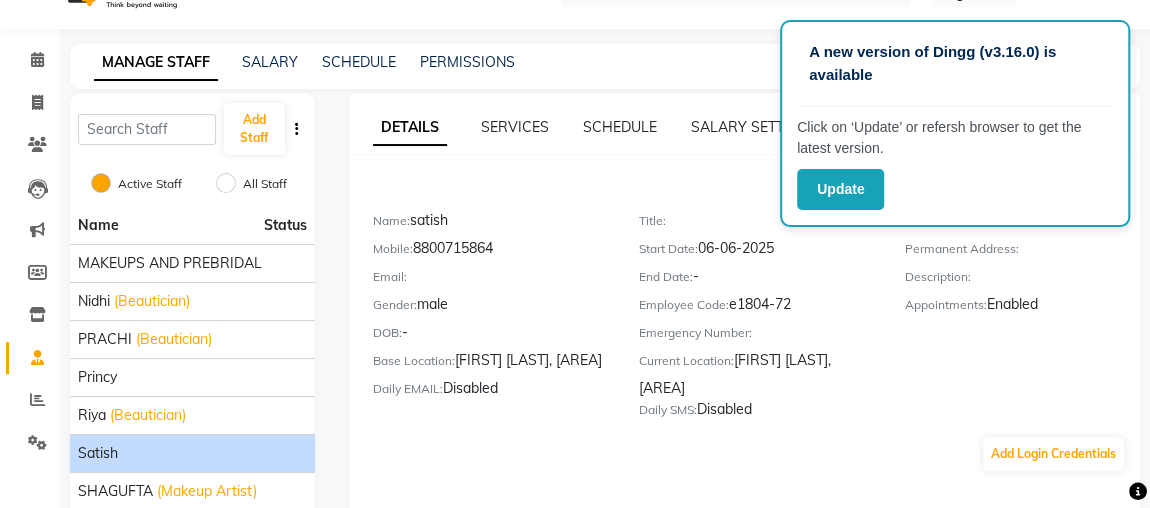 scroll, scrollTop: 23, scrollLeft: 0, axis: vertical 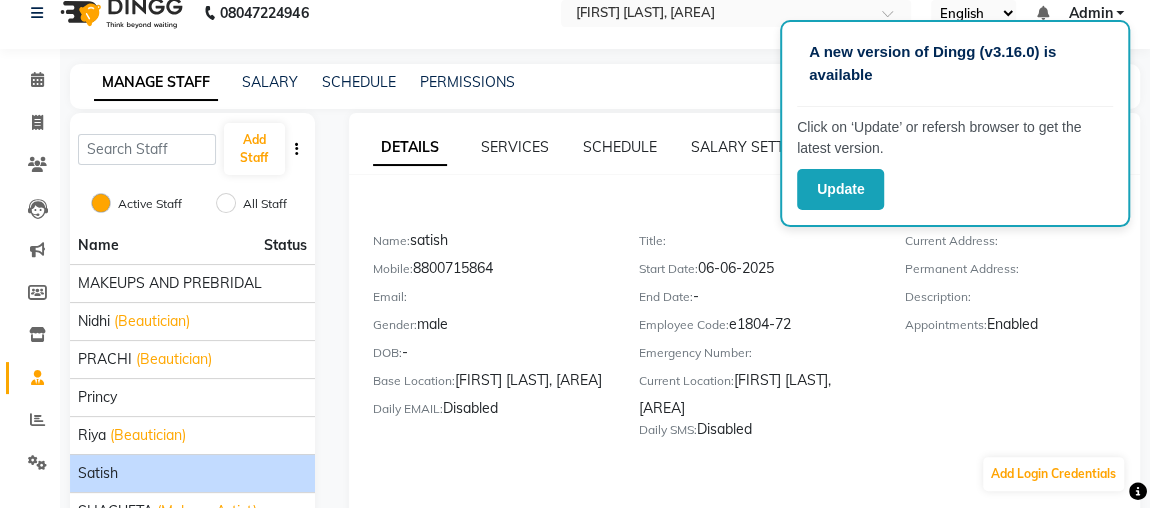 click on "SALARY SETTING" 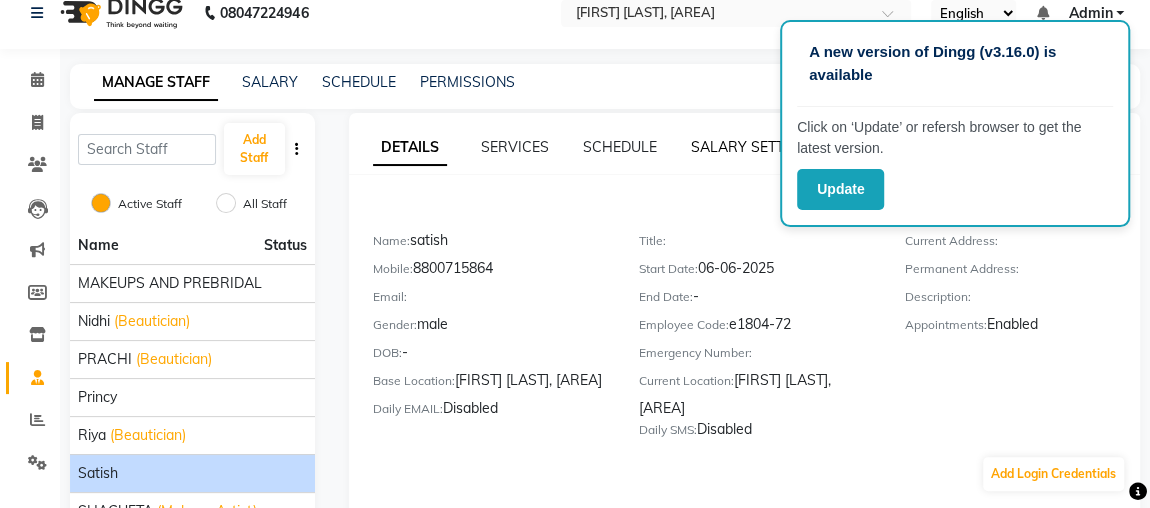 click on "SALARY SETTING" 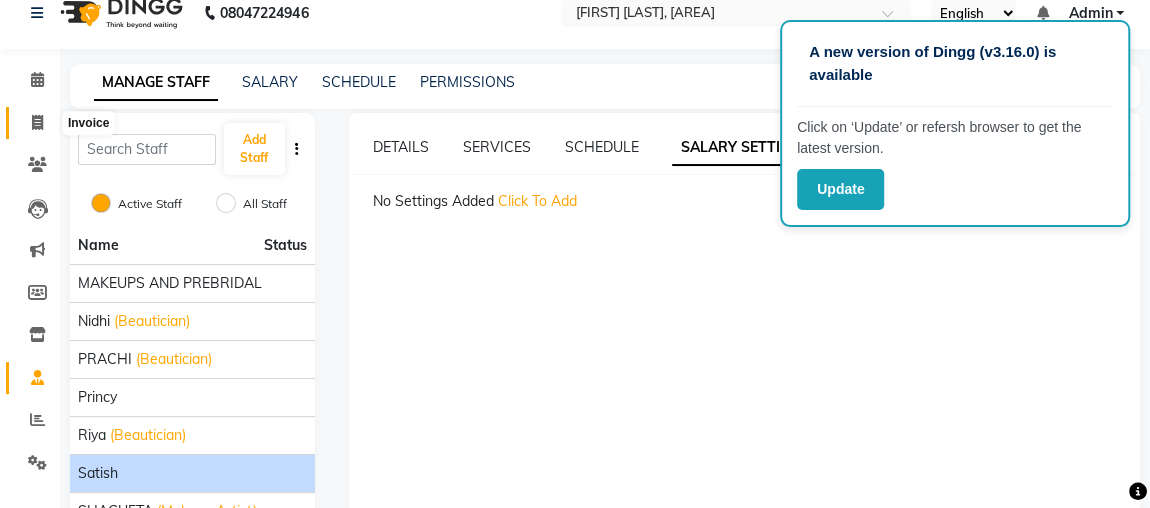 click 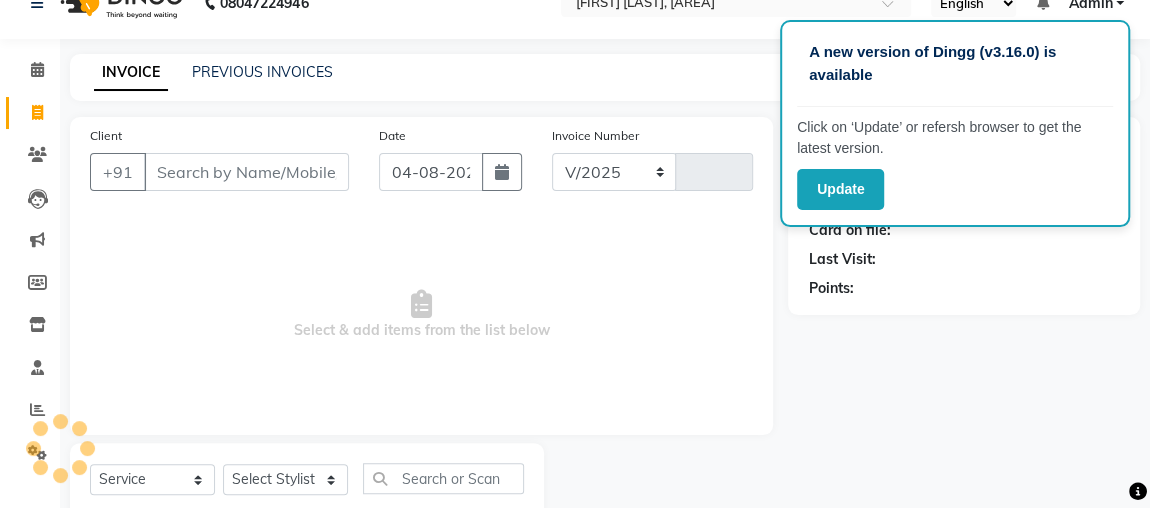 select on "4362" 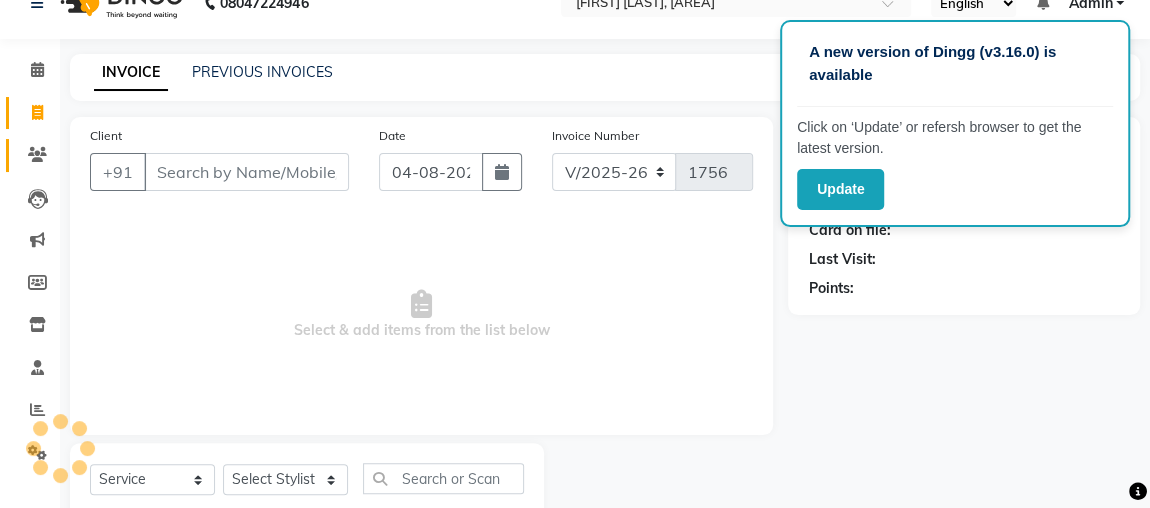 scroll, scrollTop: 91, scrollLeft: 0, axis: vertical 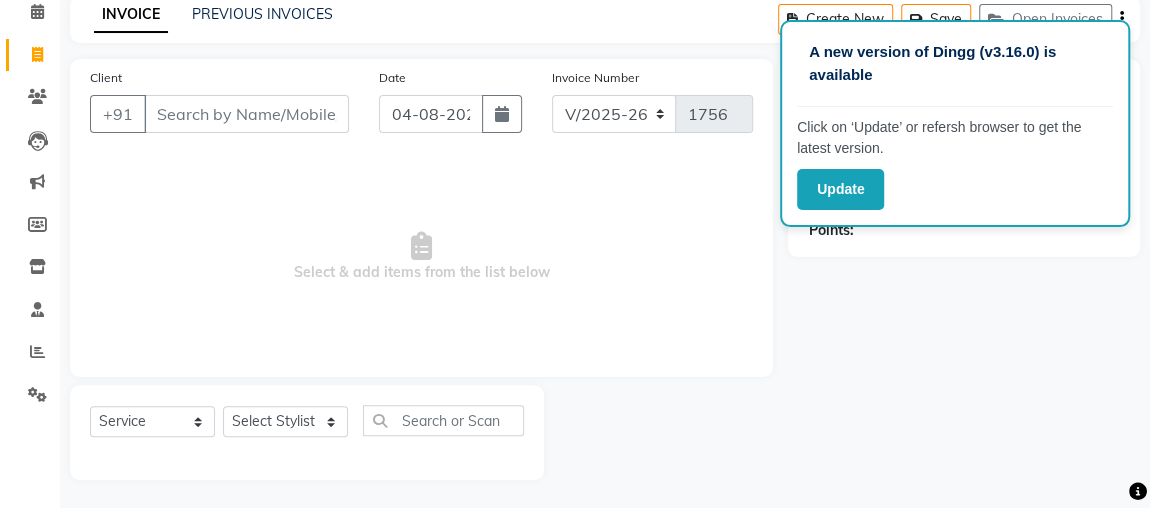 click on "Calendar" 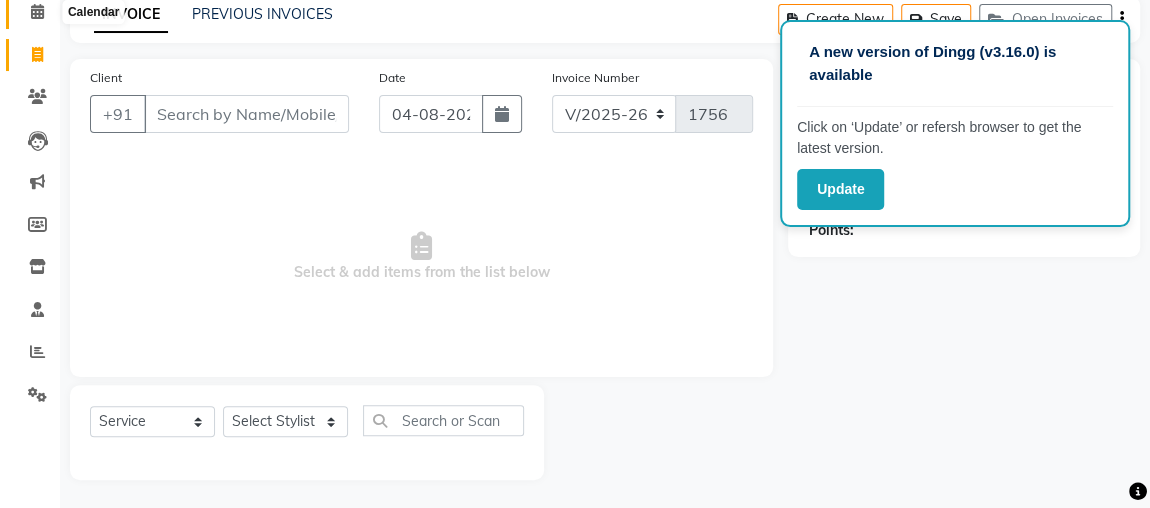 click 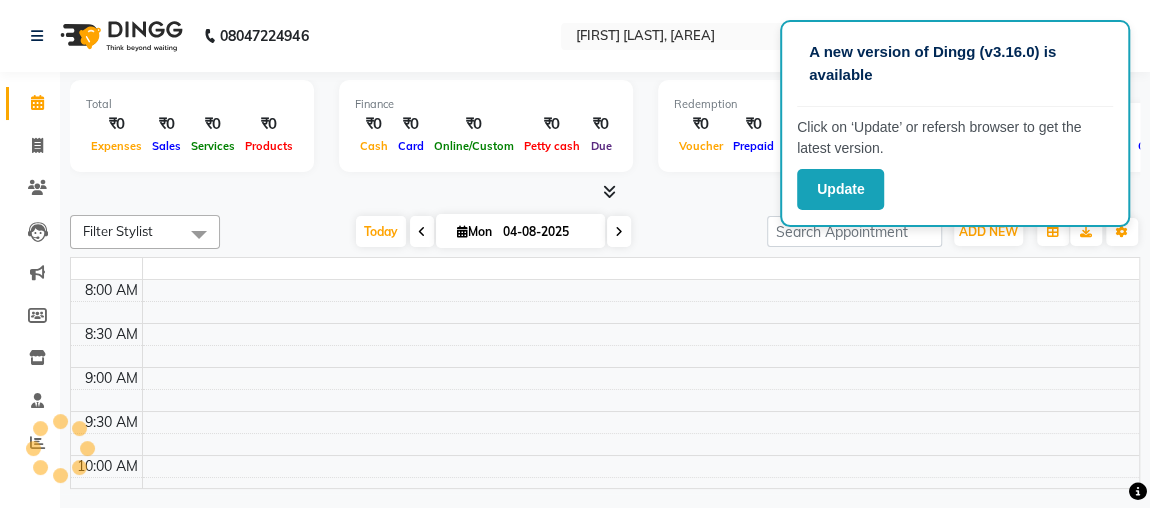 scroll, scrollTop: 0, scrollLeft: 0, axis: both 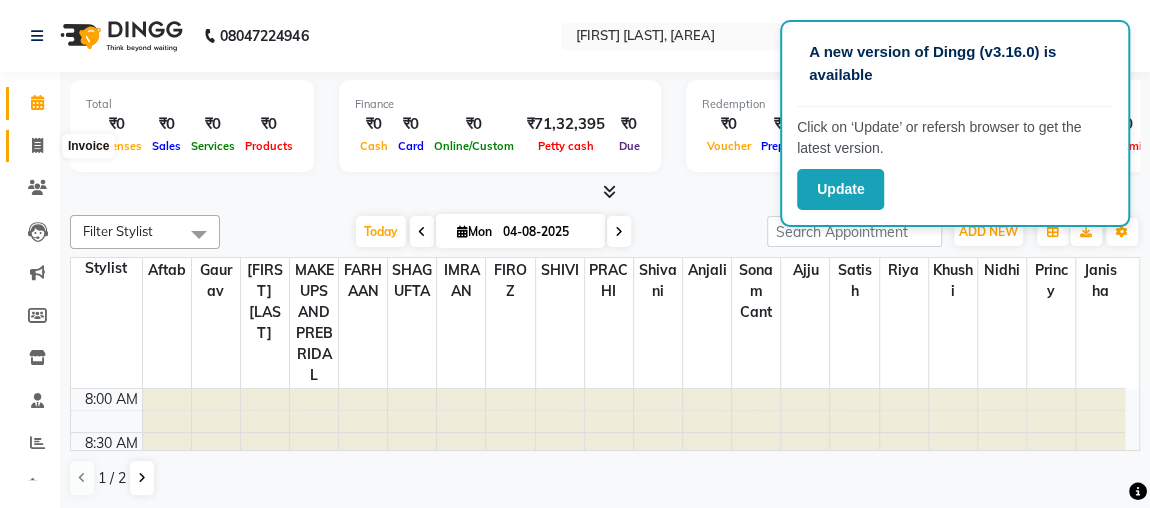 click 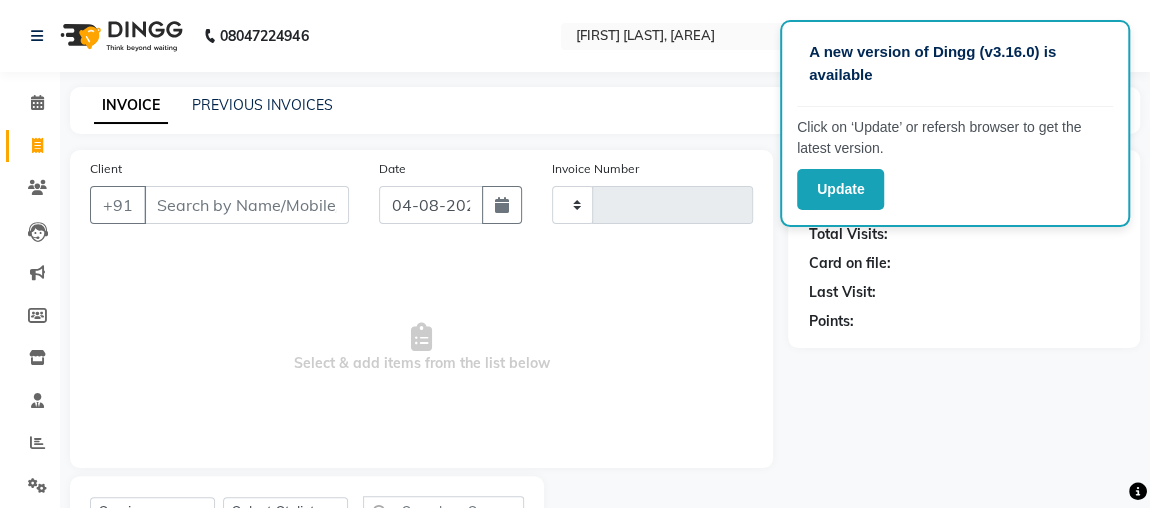 click on "A new version of Dingg (v3.16.0) is available  Click on ‘Update’ or refersh browser to get the latest version.  Update [PHONE] Select Location × [FIRST] [LAST], [AREA] English ENGLISH Español العربية मराठी हिंदी ગુજરાતી தமிழ் 中文 Notifications nothing to show Admin Manage Profile Change Password Sign out  Version:3.15.11  ☀ [FIRST] [LAST], [AREA] ☀ Waves Salon, Civil Lines  Calendar  Invoice  Clients  Leads   Marketing  Members  Inventory  Staff  Reports  Settings Completed InProgress Upcoming Dropped Tentative Check-In Confirm Bookings Generate Report Segments Page Builder INVOICE PREVIOUS INVOICES Create New   Save  Client +[COUNTRY_CODE] Date [DATE] Invoice Number  Select & add items from the list below  Select  Service  Product  Membership  Package Voucher Prepaid Gift Card  Select Stylist Name: Membership: Total Visits: Card on file: Last Visit:  Points:" at bounding box center (575, 300) 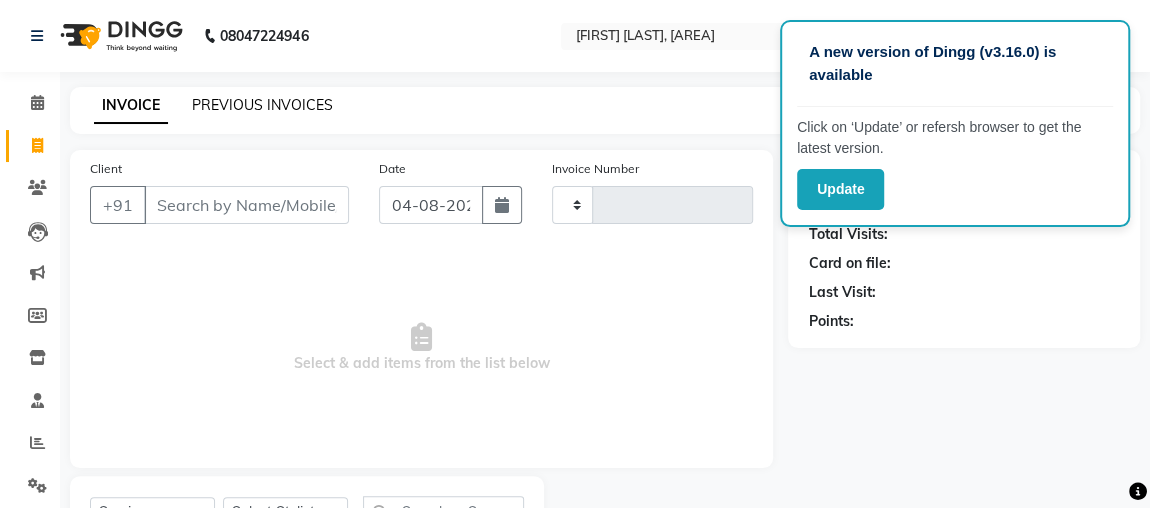 click on "PREVIOUS INVOICES" 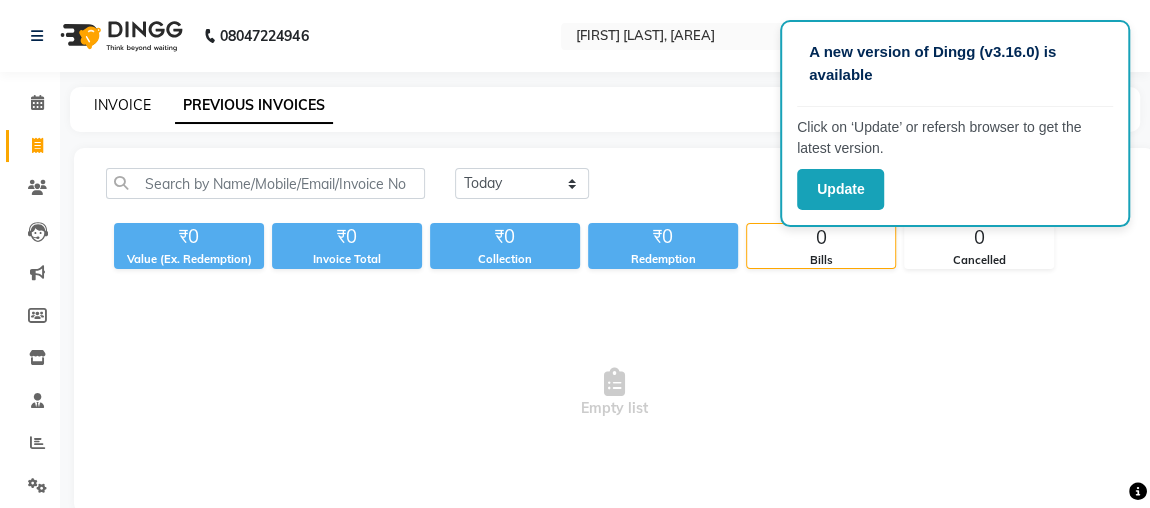 click on "INVOICE" 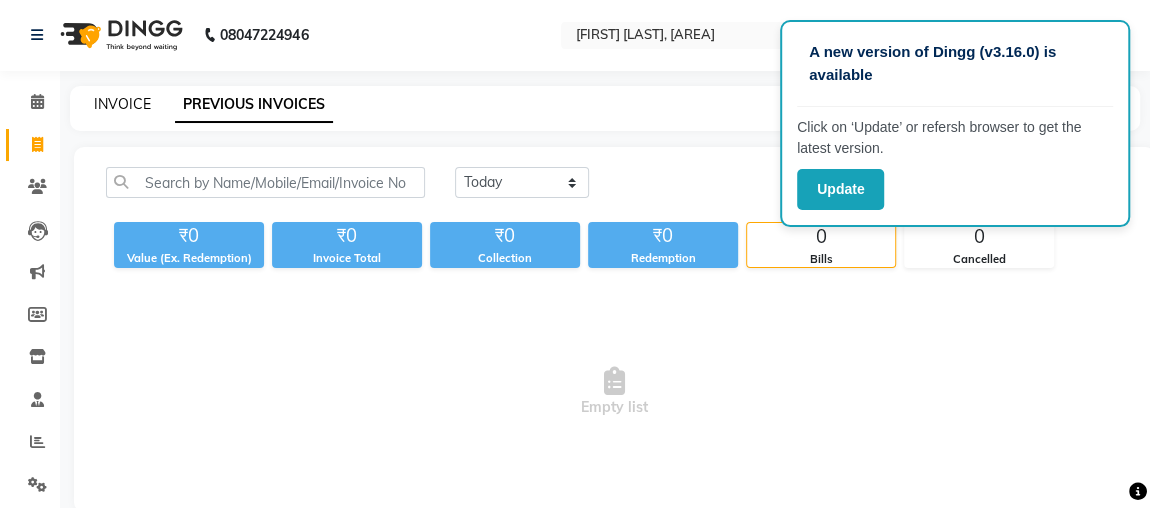 select on "service" 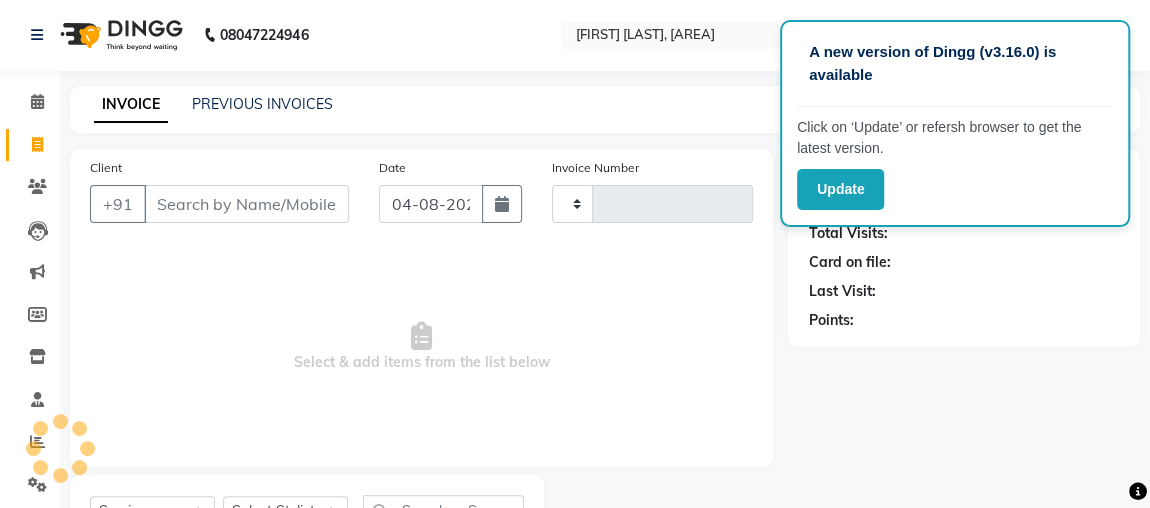 scroll, scrollTop: 91, scrollLeft: 0, axis: vertical 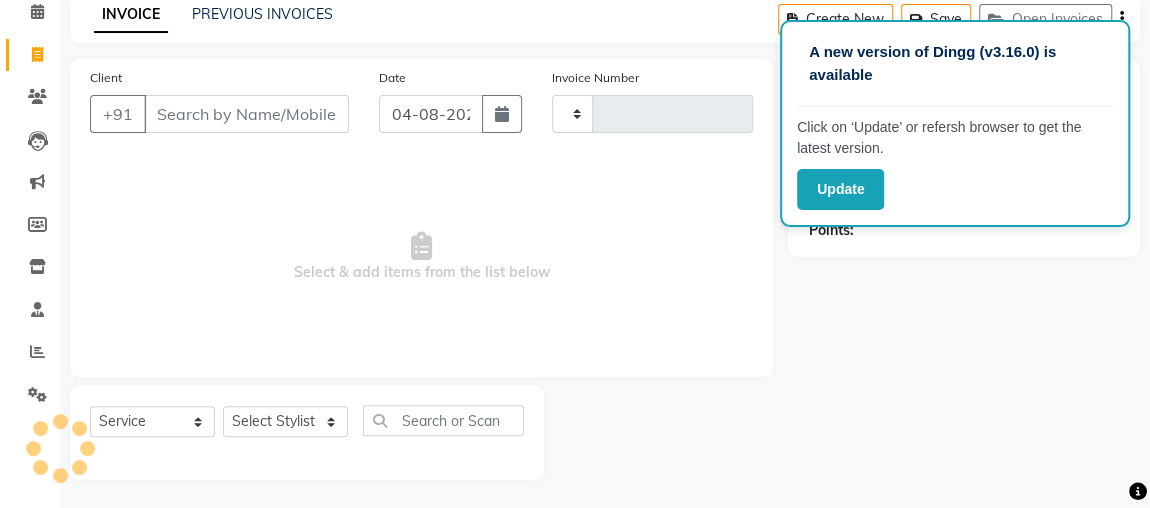 type on "1756" 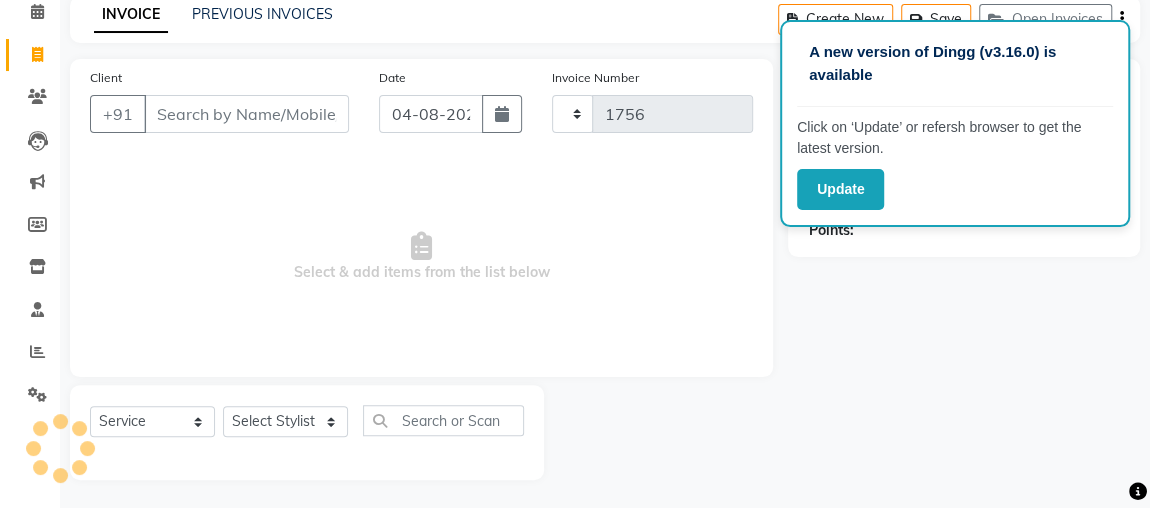 select on "4362" 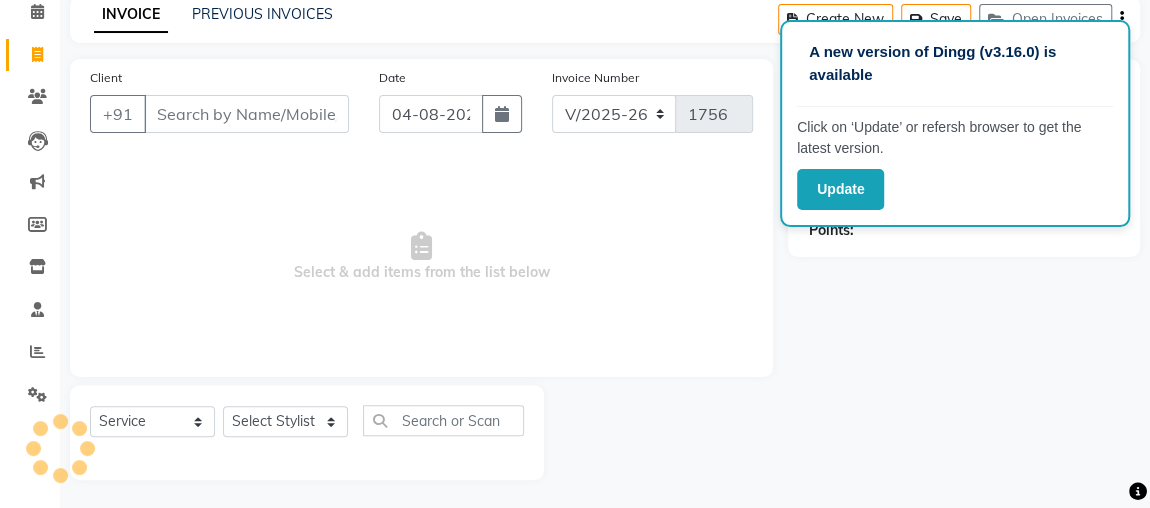 click on "Name: Membership: Total Visits: Card on file: Last Visit:  Points:" 